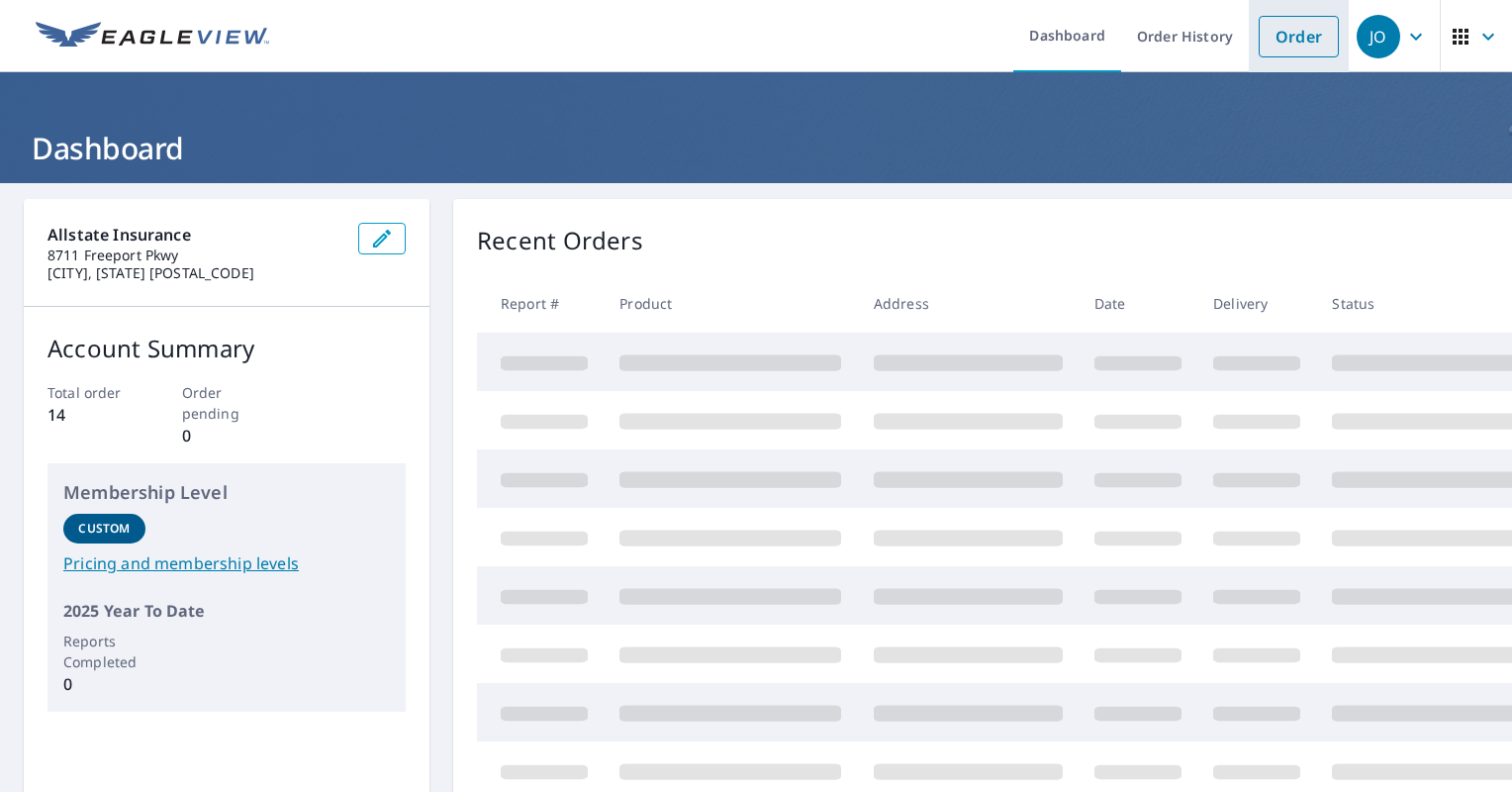 scroll, scrollTop: 0, scrollLeft: 0, axis: both 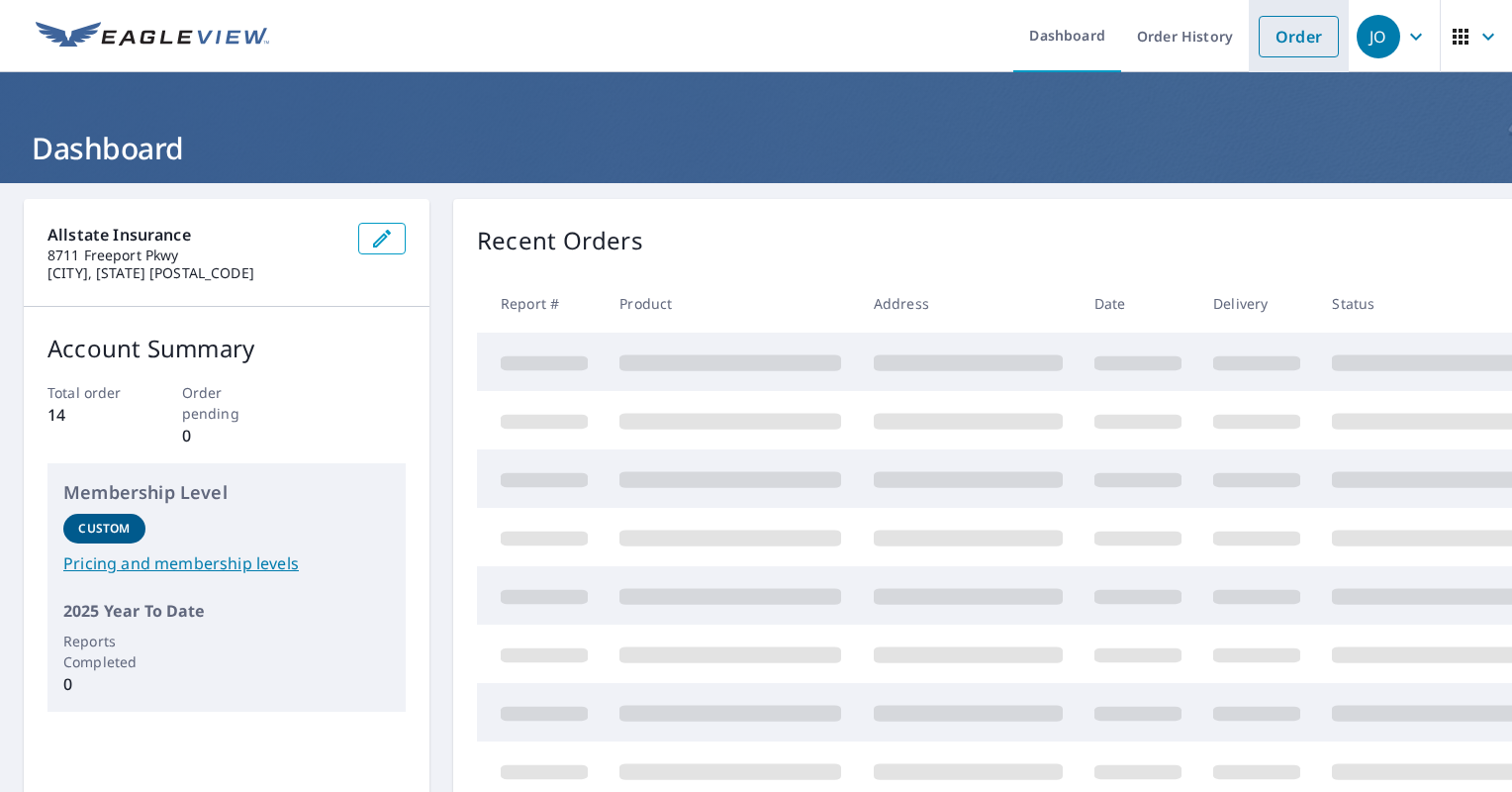 click on "Order" at bounding box center (1298, 37) 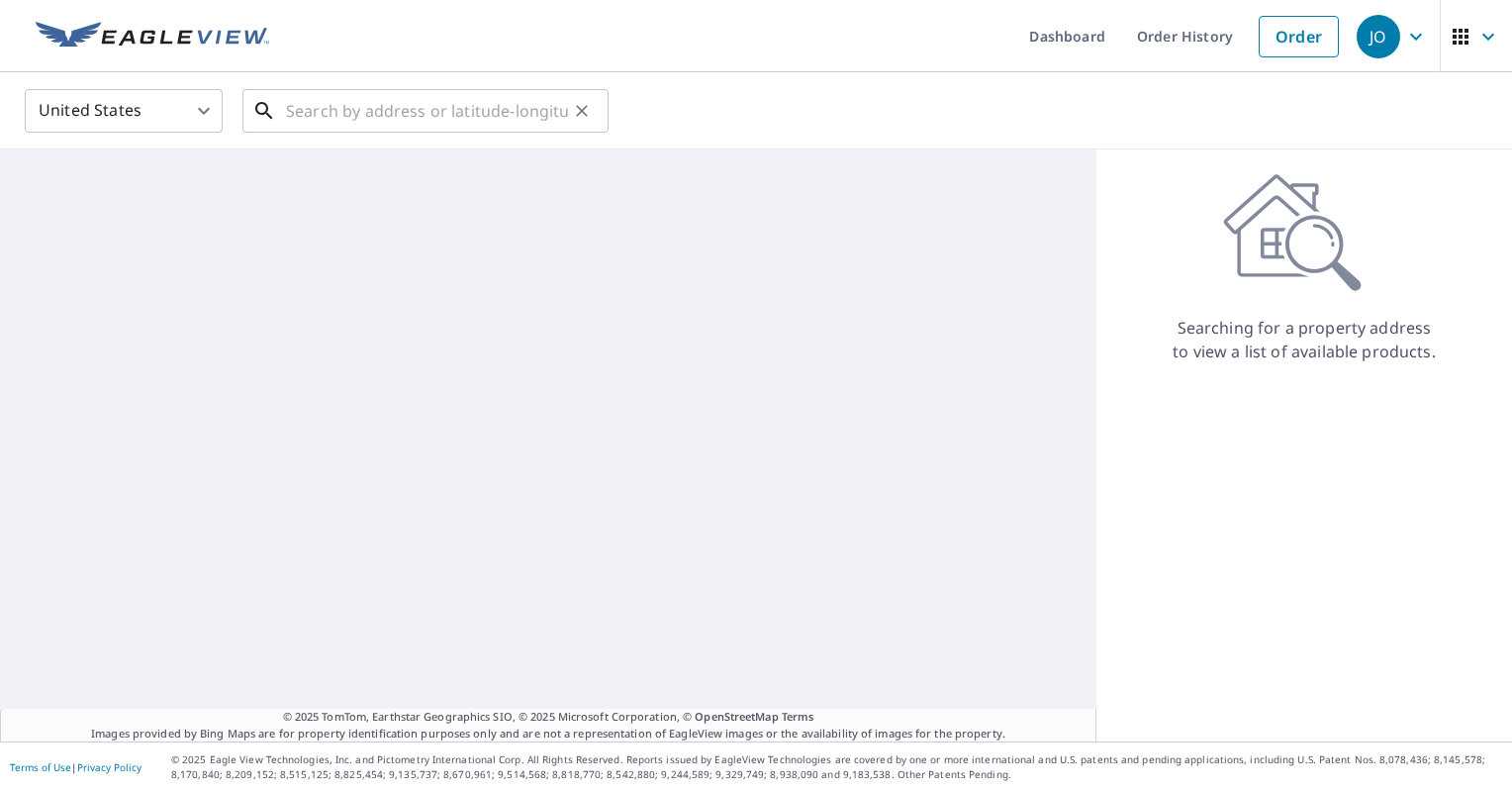 click at bounding box center (426, 111) 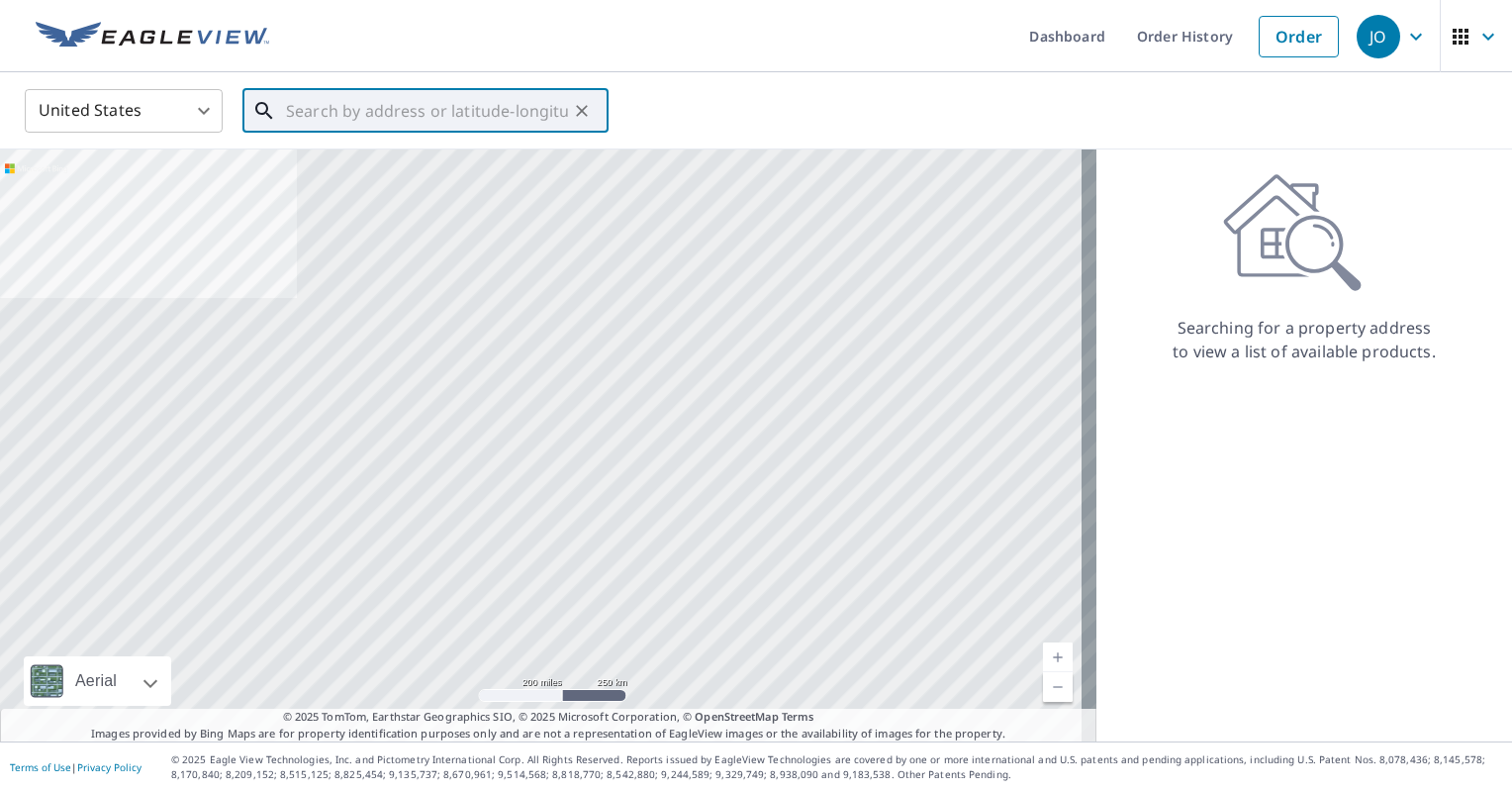 click at bounding box center (426, 111) 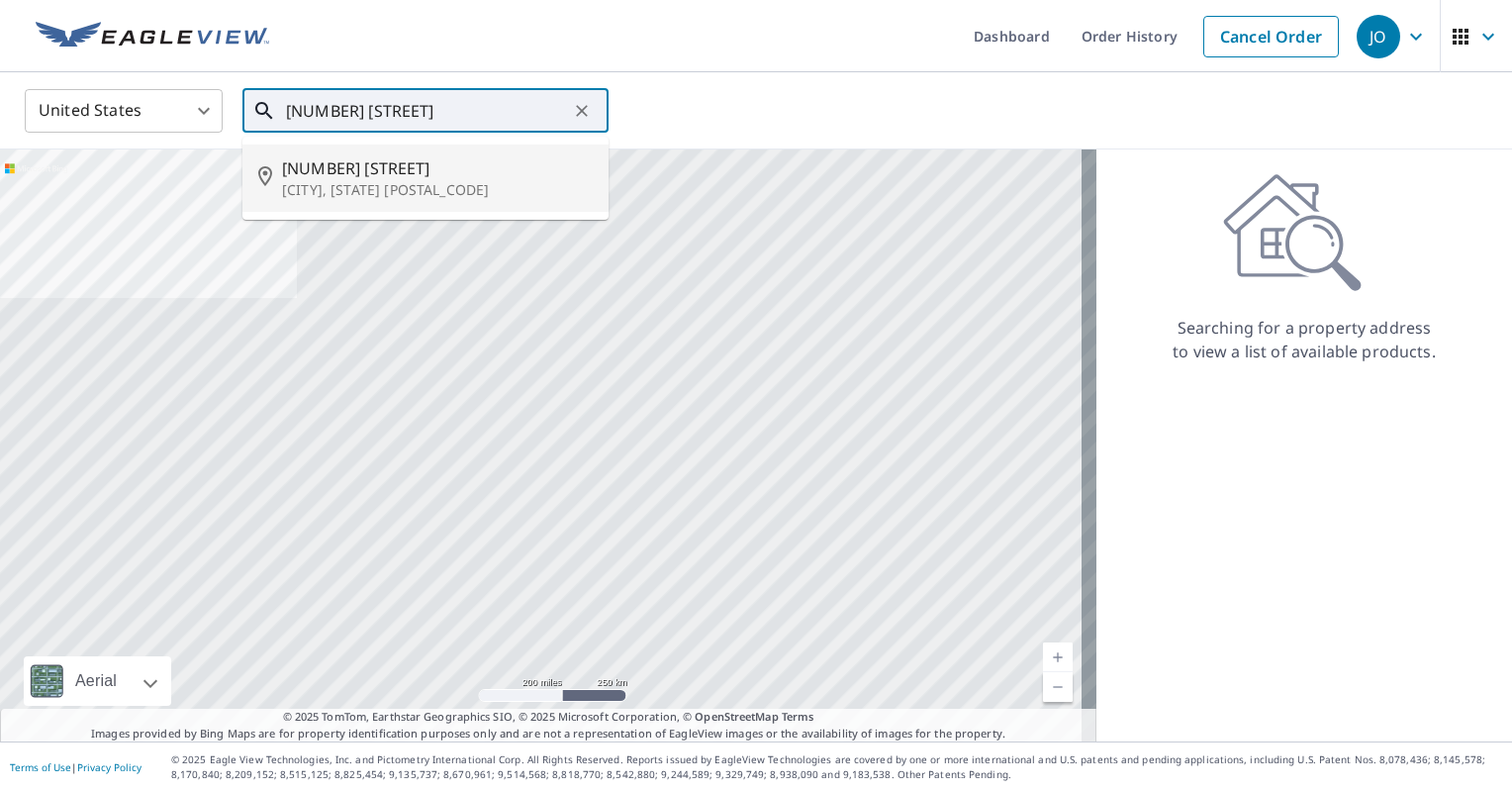 click on "[CITY], [STATE] [POSTAL_CODE]" at bounding box center [437, 190] 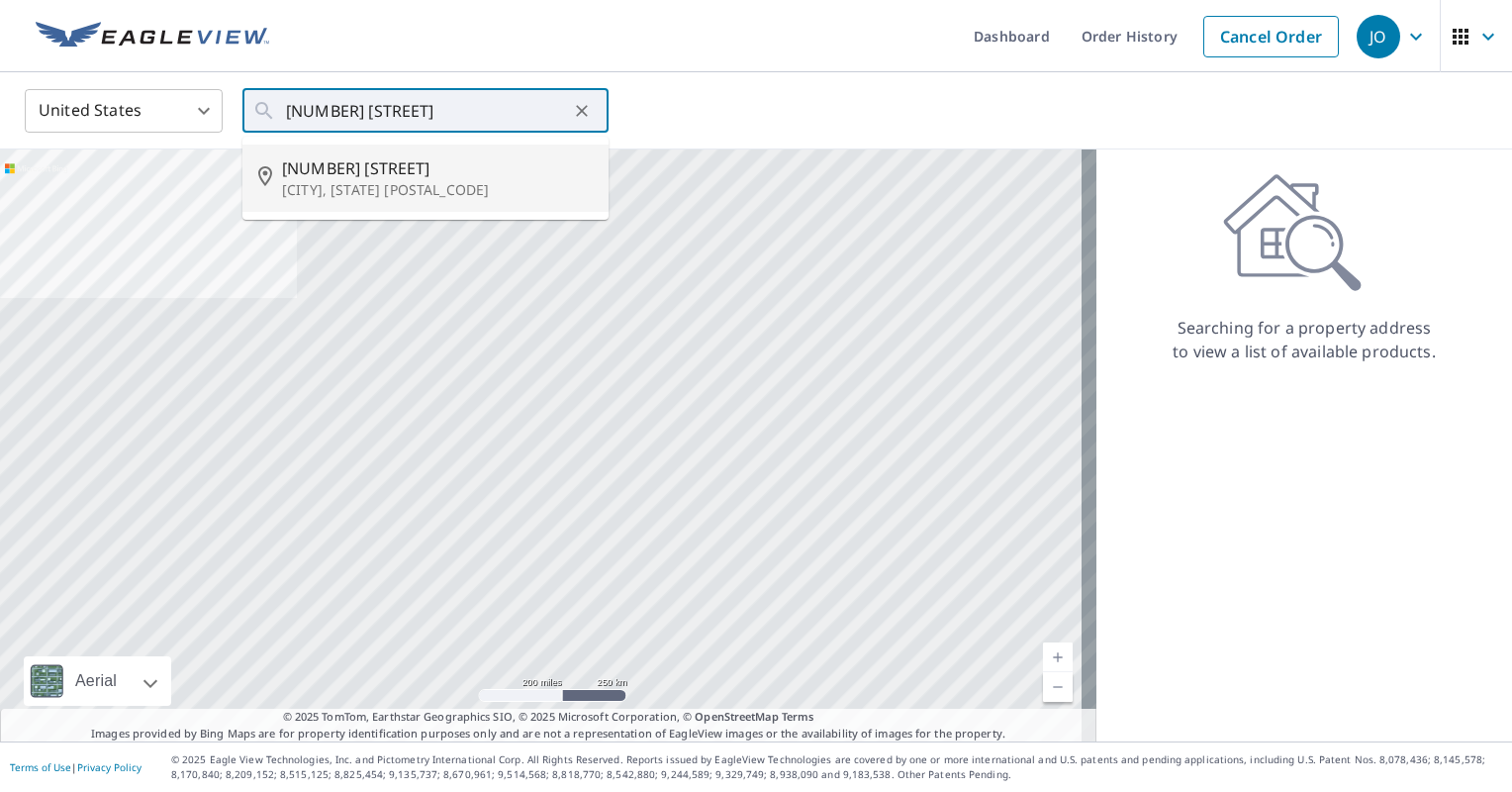 type on "[NUMBER] [STREET] [CITY], [STATE] [POSTAL_CODE]" 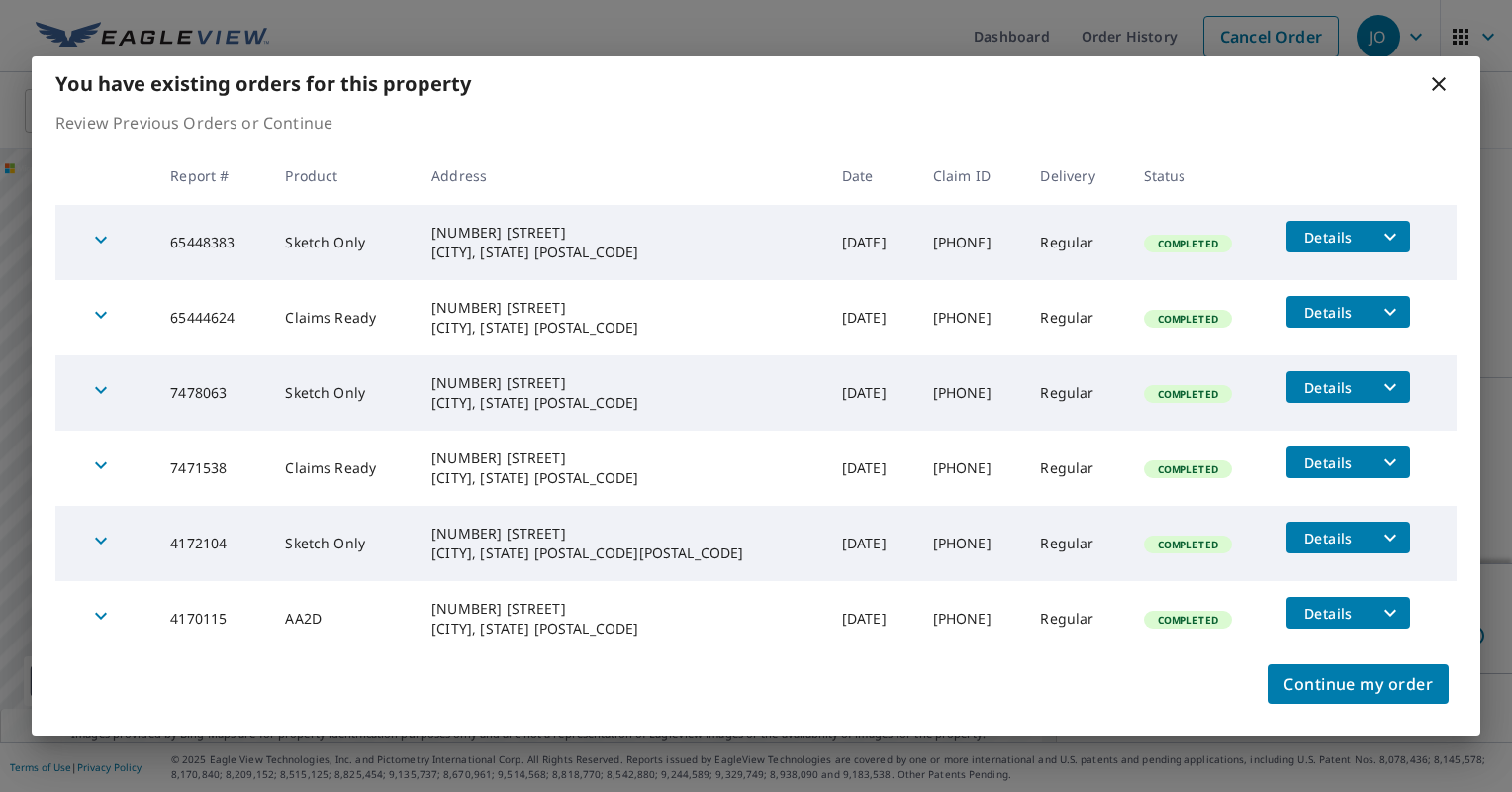 click on "[NUMBER] [STREET]
[CITY], [STATE] [POSTAL_CODE]" at bounding box center [620, 468] 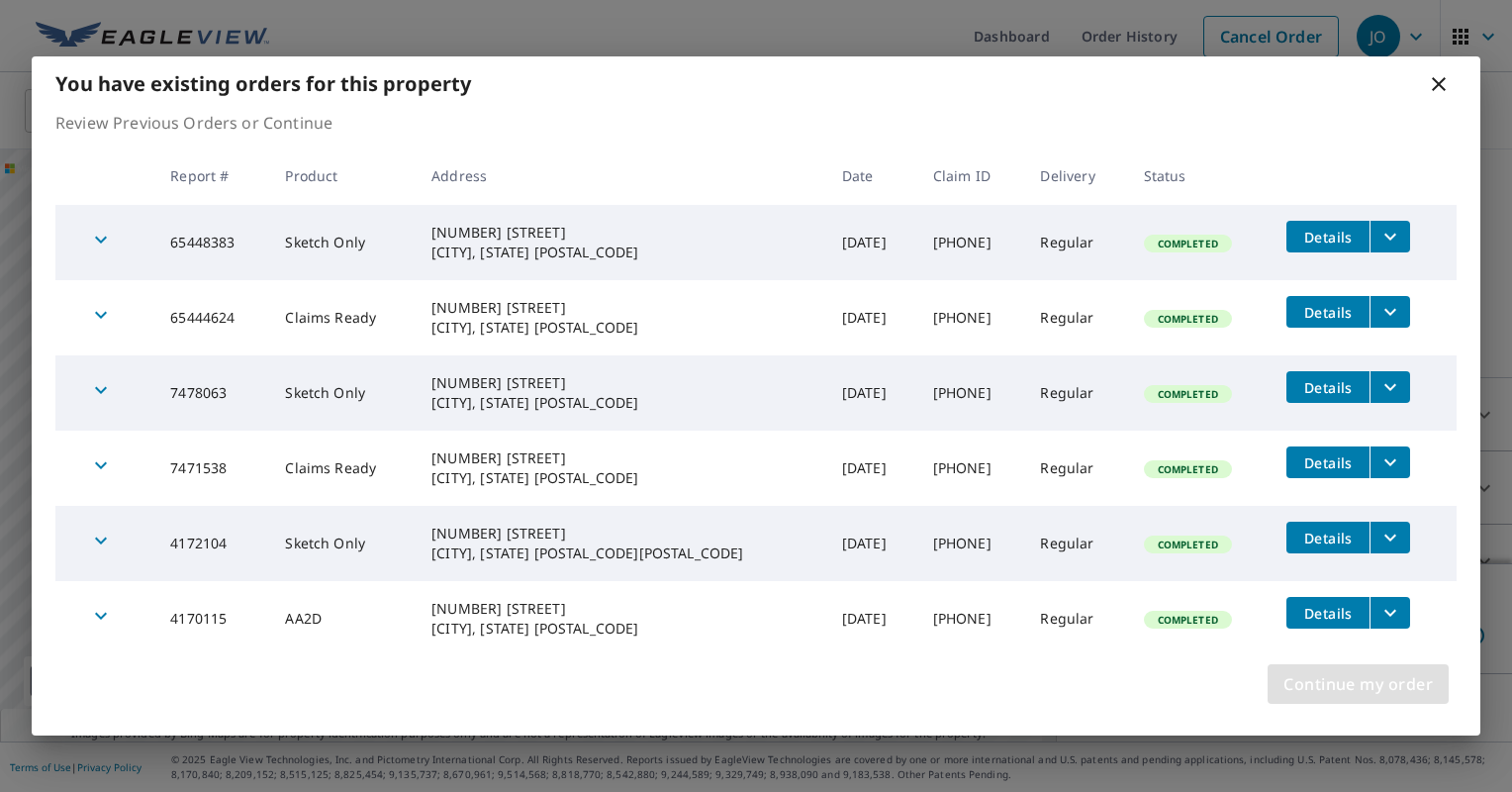 click on "Continue my order" at bounding box center (1358, 684) 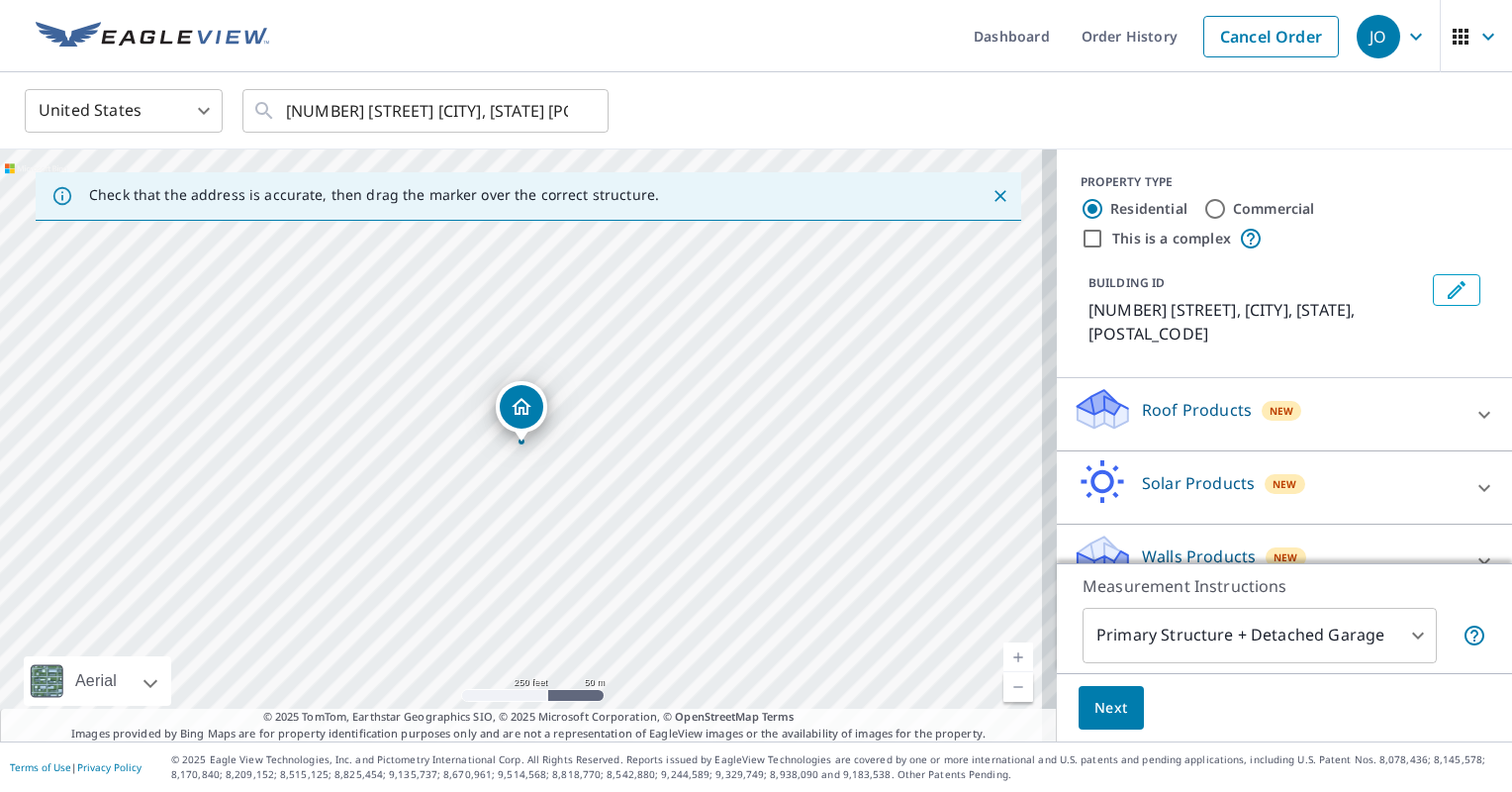 scroll, scrollTop: 9, scrollLeft: 0, axis: vertical 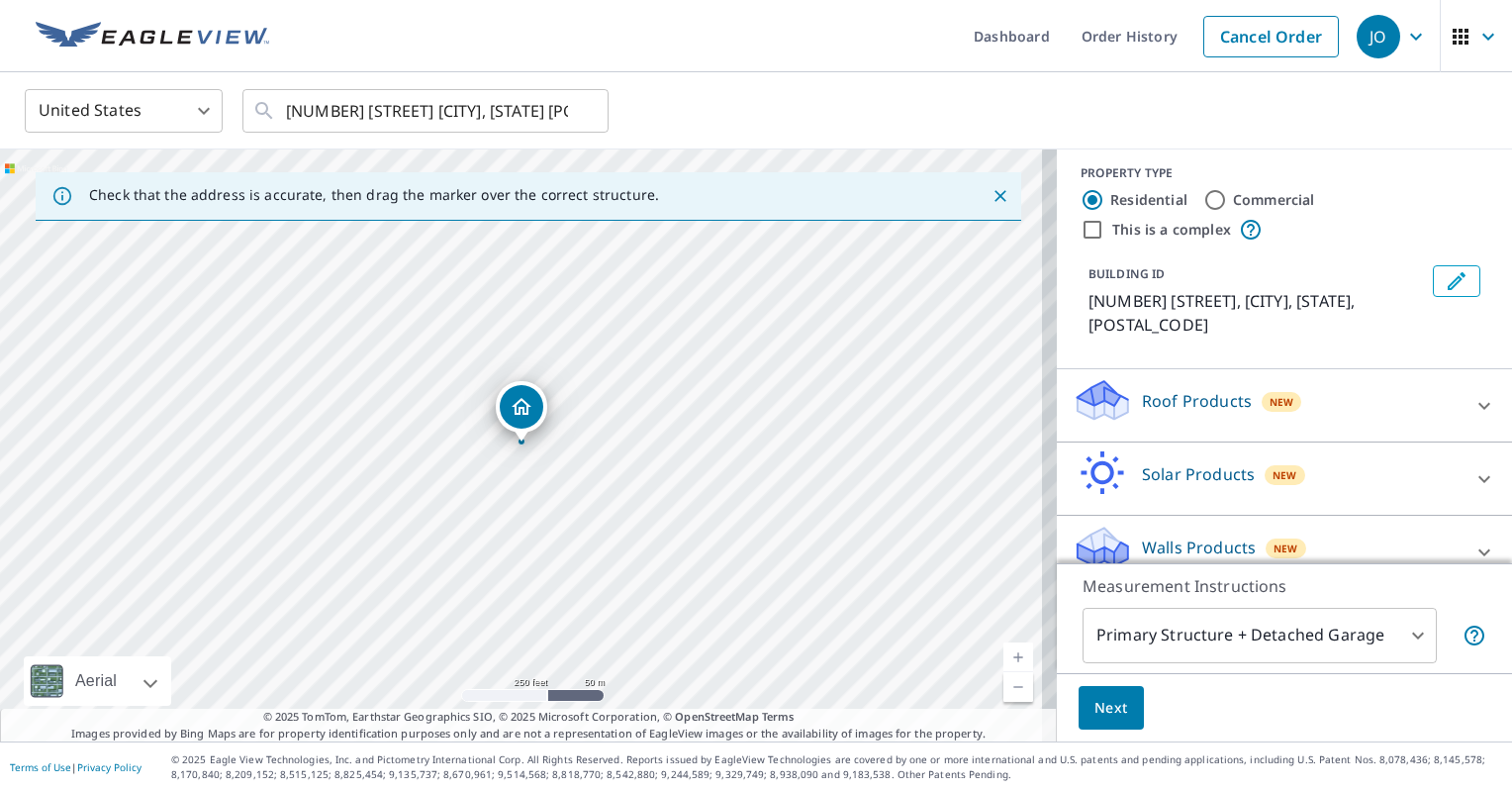 click on "Walls Products" at bounding box center (1198, 547) 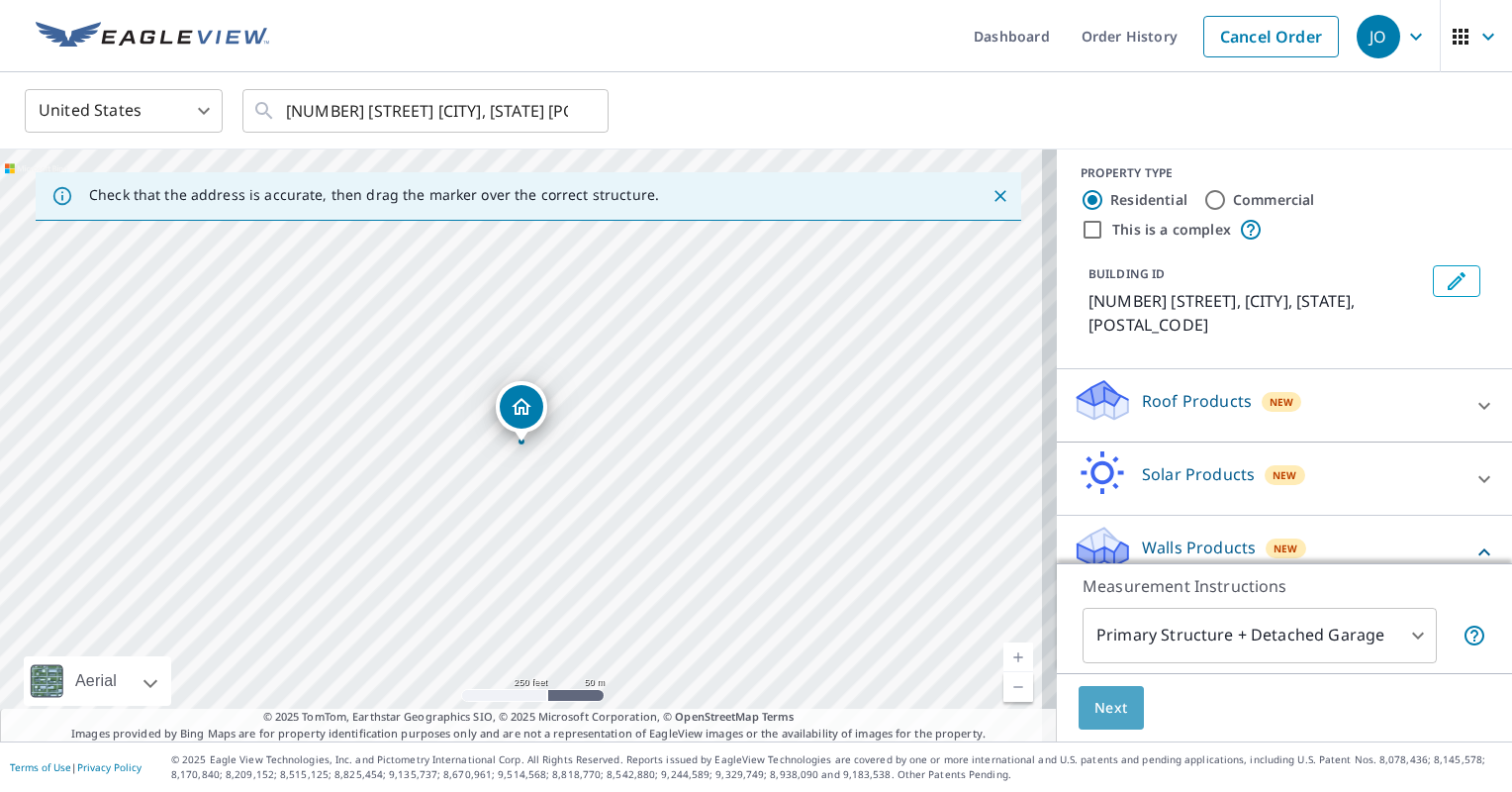 click on "Next" at bounding box center (1111, 708) 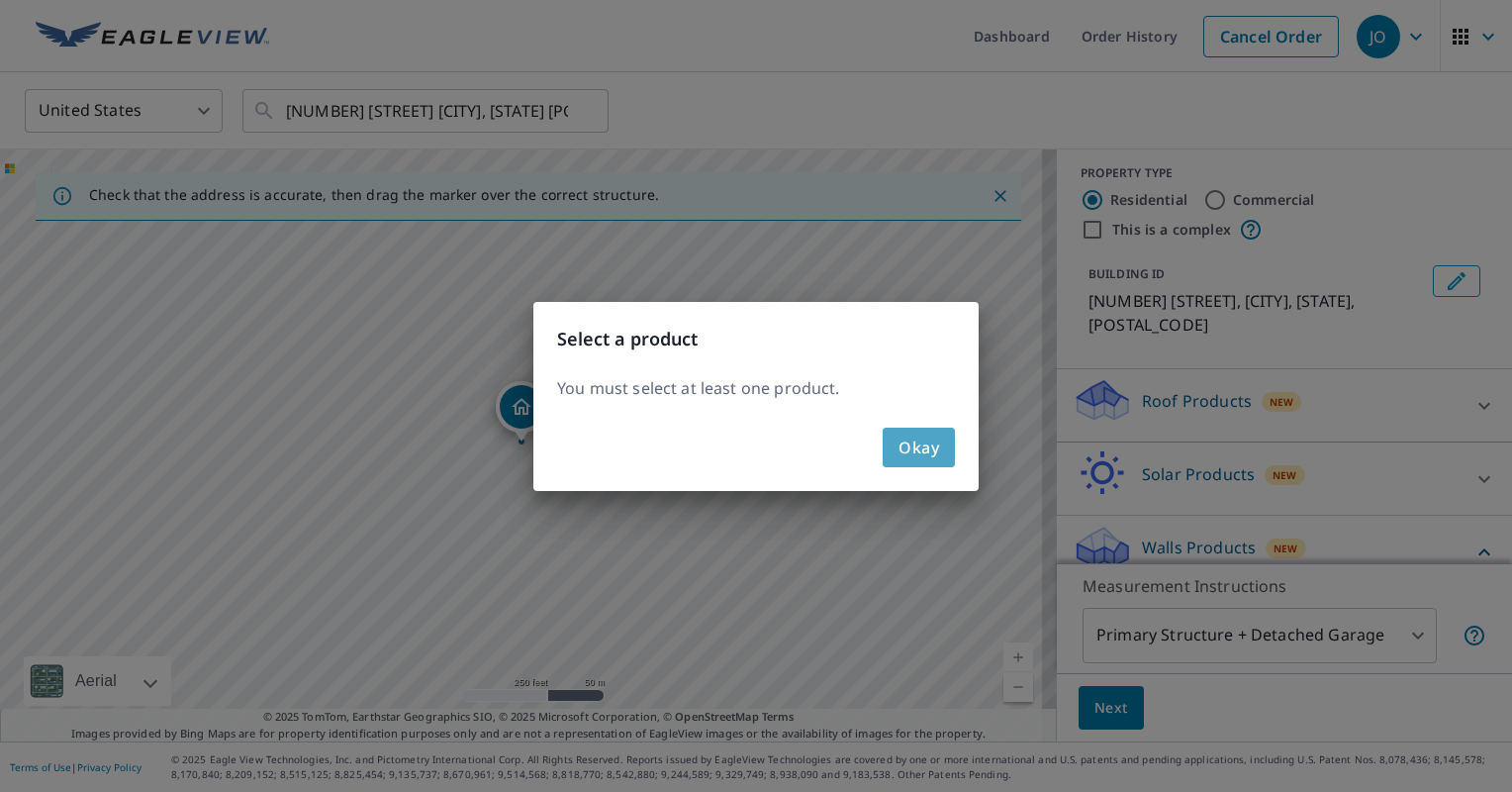 click on "Okay" at bounding box center (918, 447) 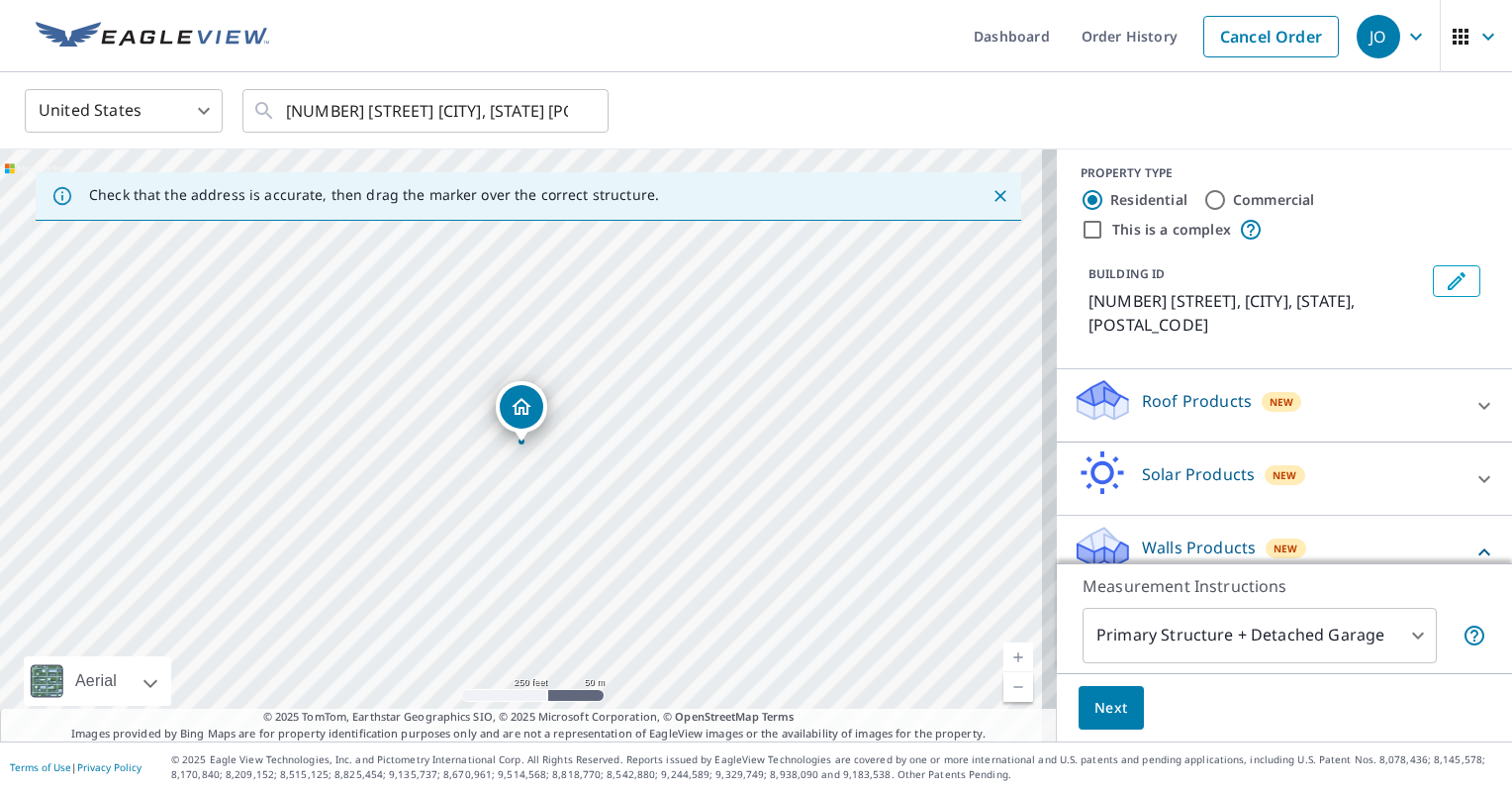 click on "Next" at bounding box center (1111, 708) 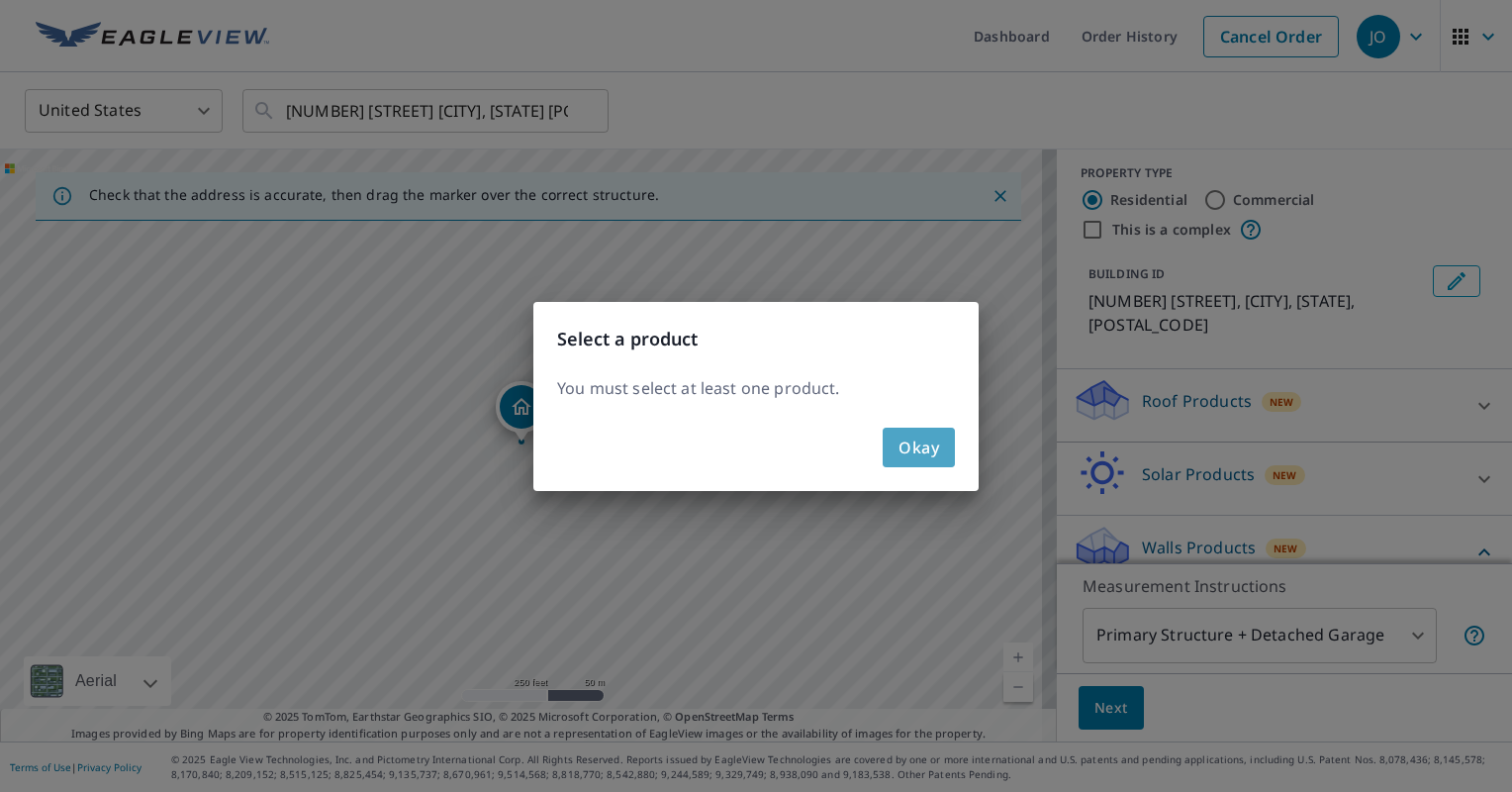 click on "Okay" at bounding box center (918, 447) 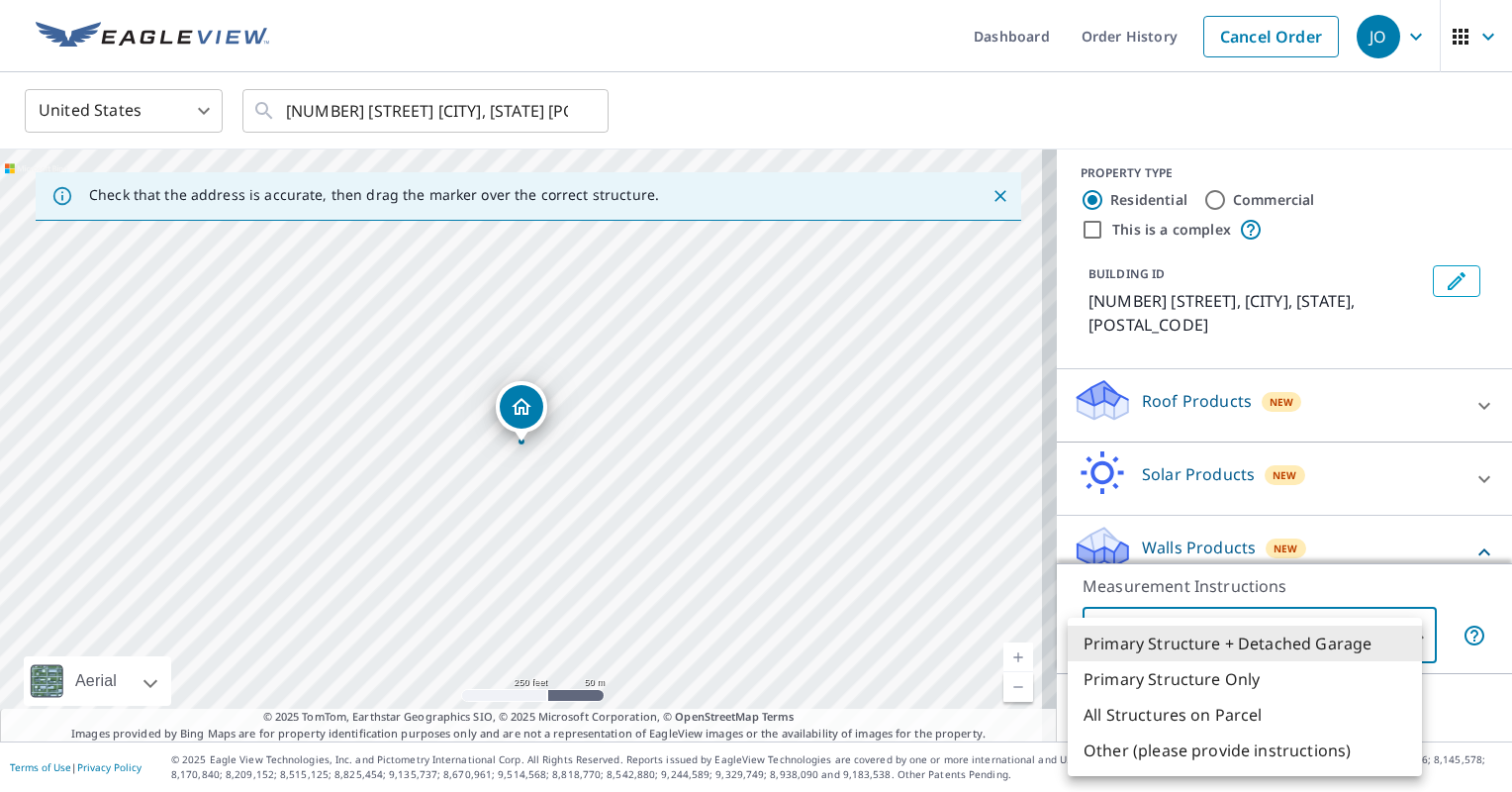 click on "[FIRST] [LAST]
Dashboard Order History Cancel Order [FIRST] United States US ​ [NUMBER] [STREET] [CITY], [STATE] [POSTAL_CODE] ​ Check that the address is accurate, then drag the marker over the correct structure. [NUMBER] [STREET] [CITY], [STATE] [POSTAL_CODE] Aerial Road A standard road map Aerial A detailed look from above Labels Labels 250 feet 50 m © 2025 TomTom, © Vexcel Imaging, © 2025 Microsoft Corporation,  © OpenStreetMap Terms © 2025 TomTom, Earthstar Geographics SIO, © 2025 Microsoft Corporation, ©   OpenStreetMap   Terms Images provided by Bing Maps are for property identification purposes only and are not a representation of EagleView images or the availability of images for the property. PROPERTY TYPE Residential Commercial This is a complex BUILDING ID [NUMBER] [STREET], [CITY], [STATE], [POSTAL_CODE] Roof Products New ClaimsReady™ Bid Perfect™ Solar Products New TrueDesign for Sales TrueDesign for Planning Walls Products New Walls, Windows & Doors Measurement Instructions Primary Structure + Detached Garage 1 ​ Next Terms of Use" at bounding box center (756, 396) 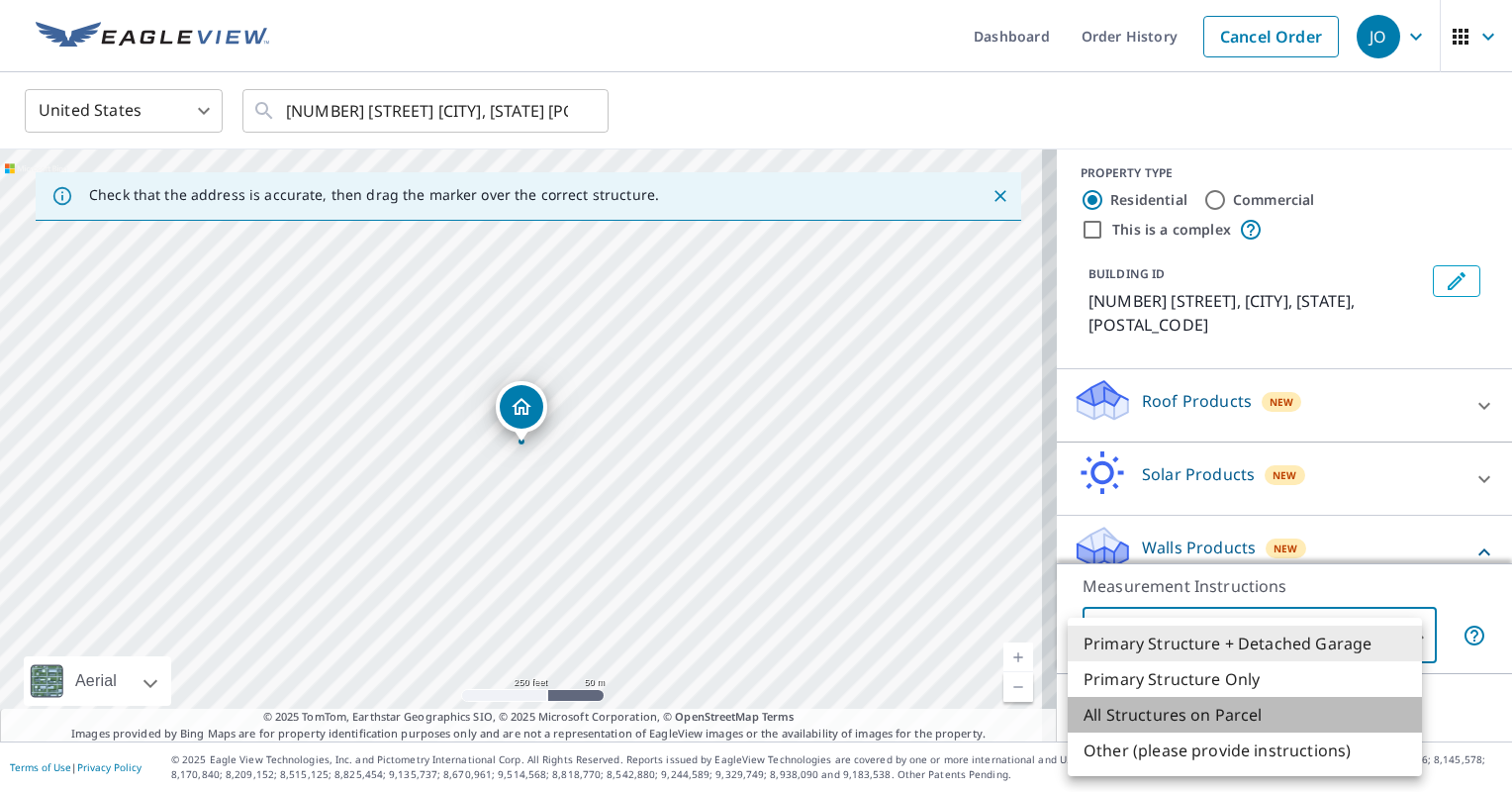 click on "All Structures on Parcel" at bounding box center [1245, 715] 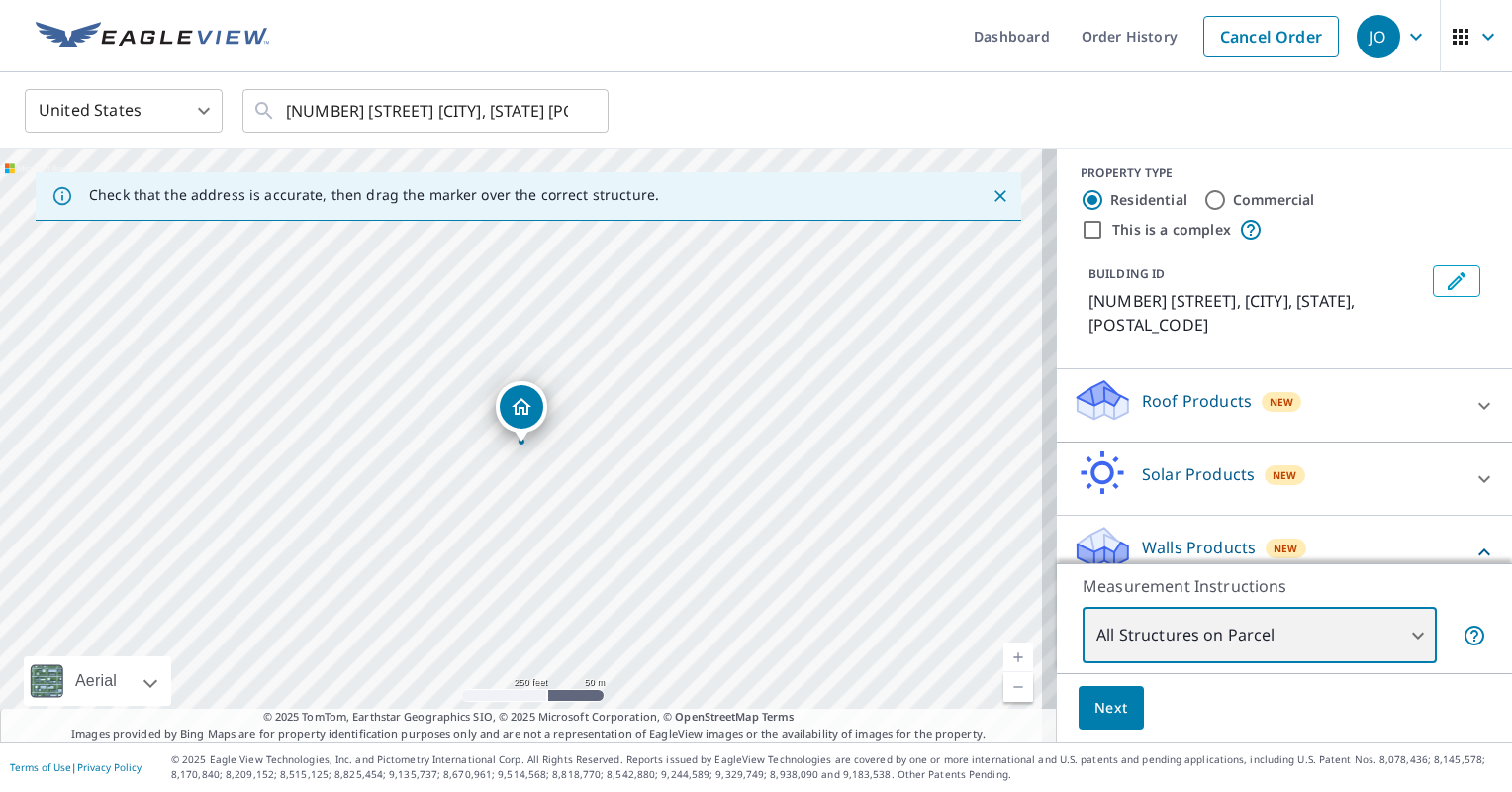 type on "3" 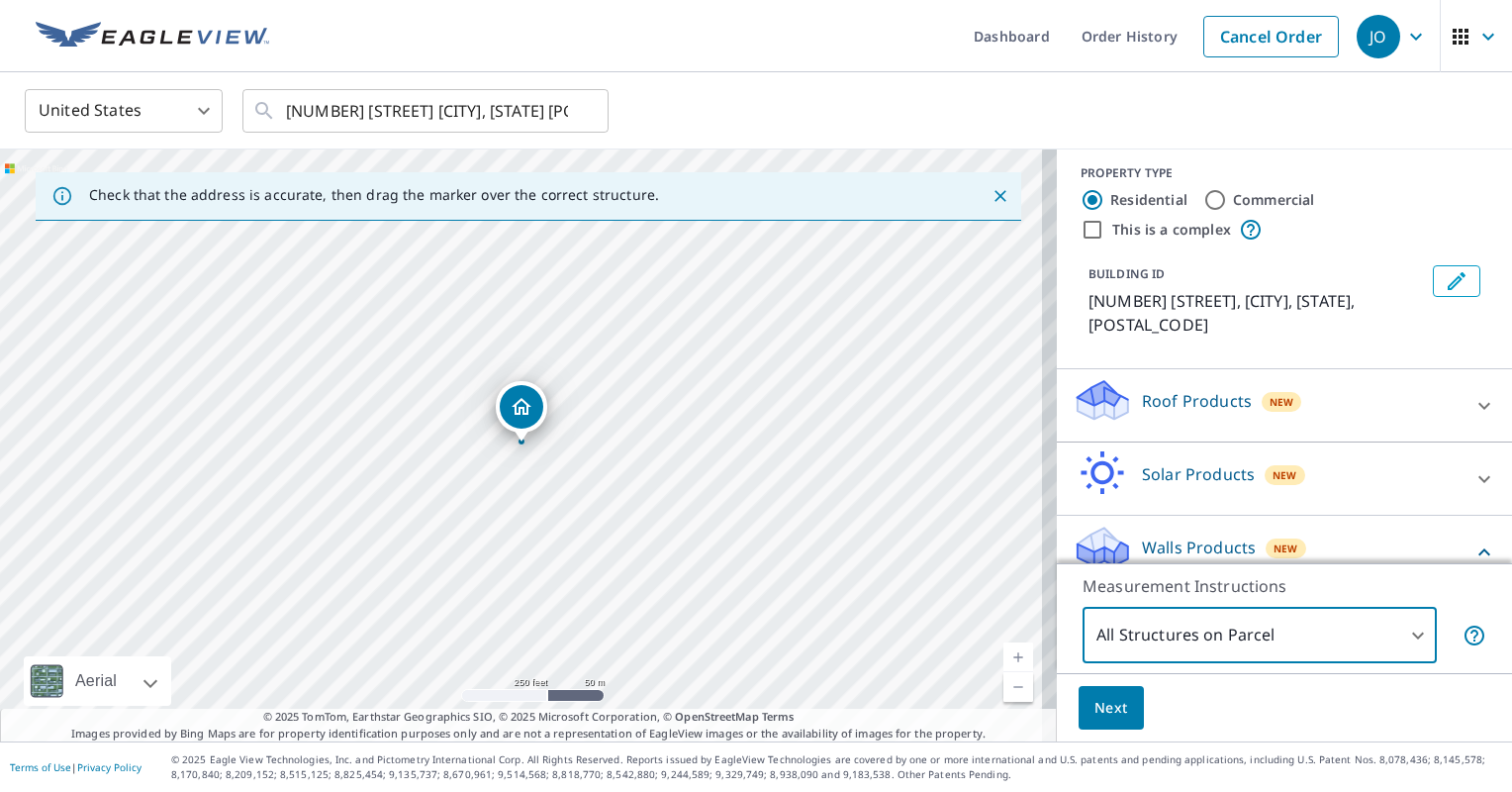 click on "Next" at bounding box center [1111, 708] 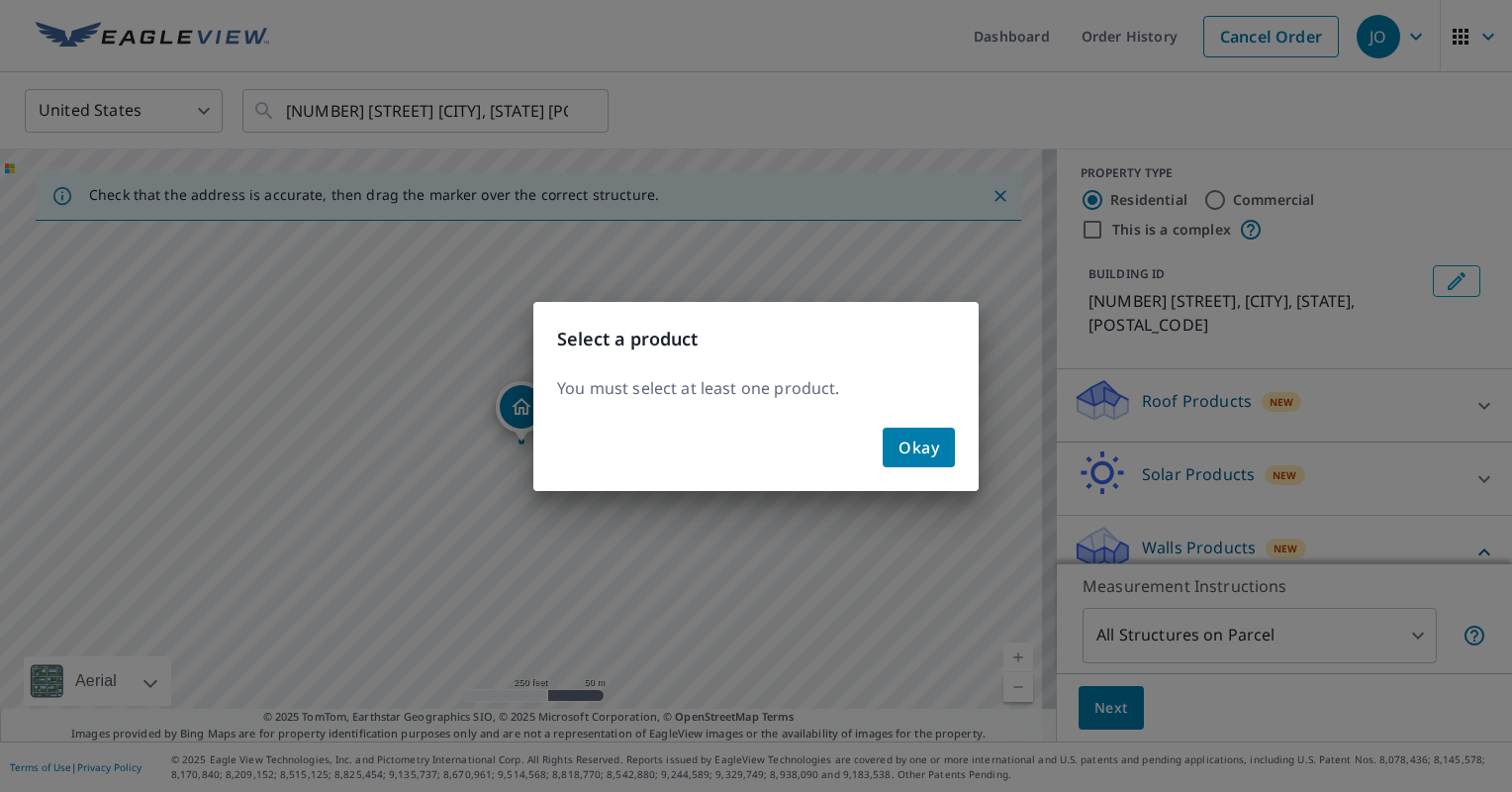 click on "Okay" at bounding box center (918, 447) 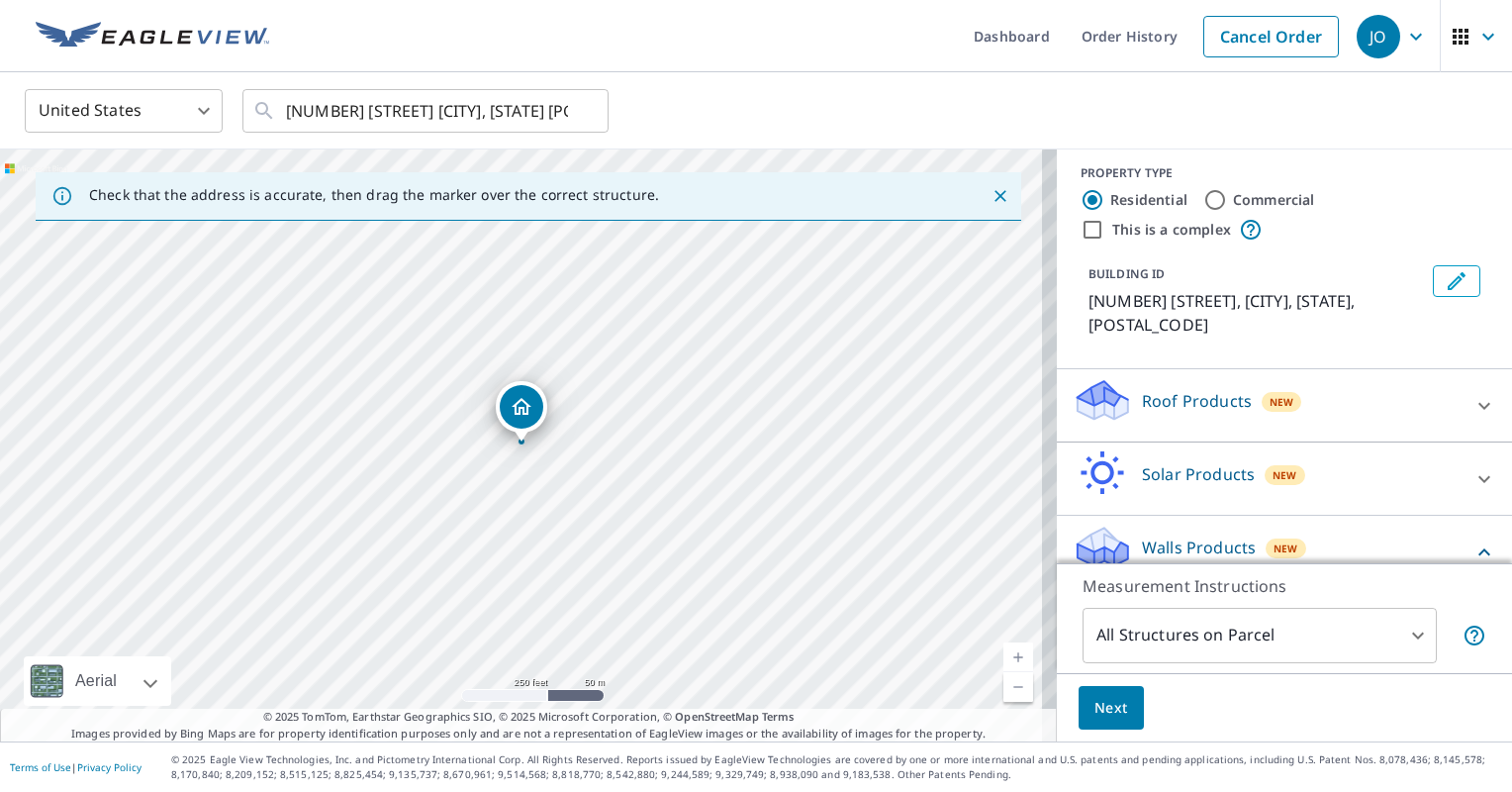 click on "Walls Products" at bounding box center [1198, 547] 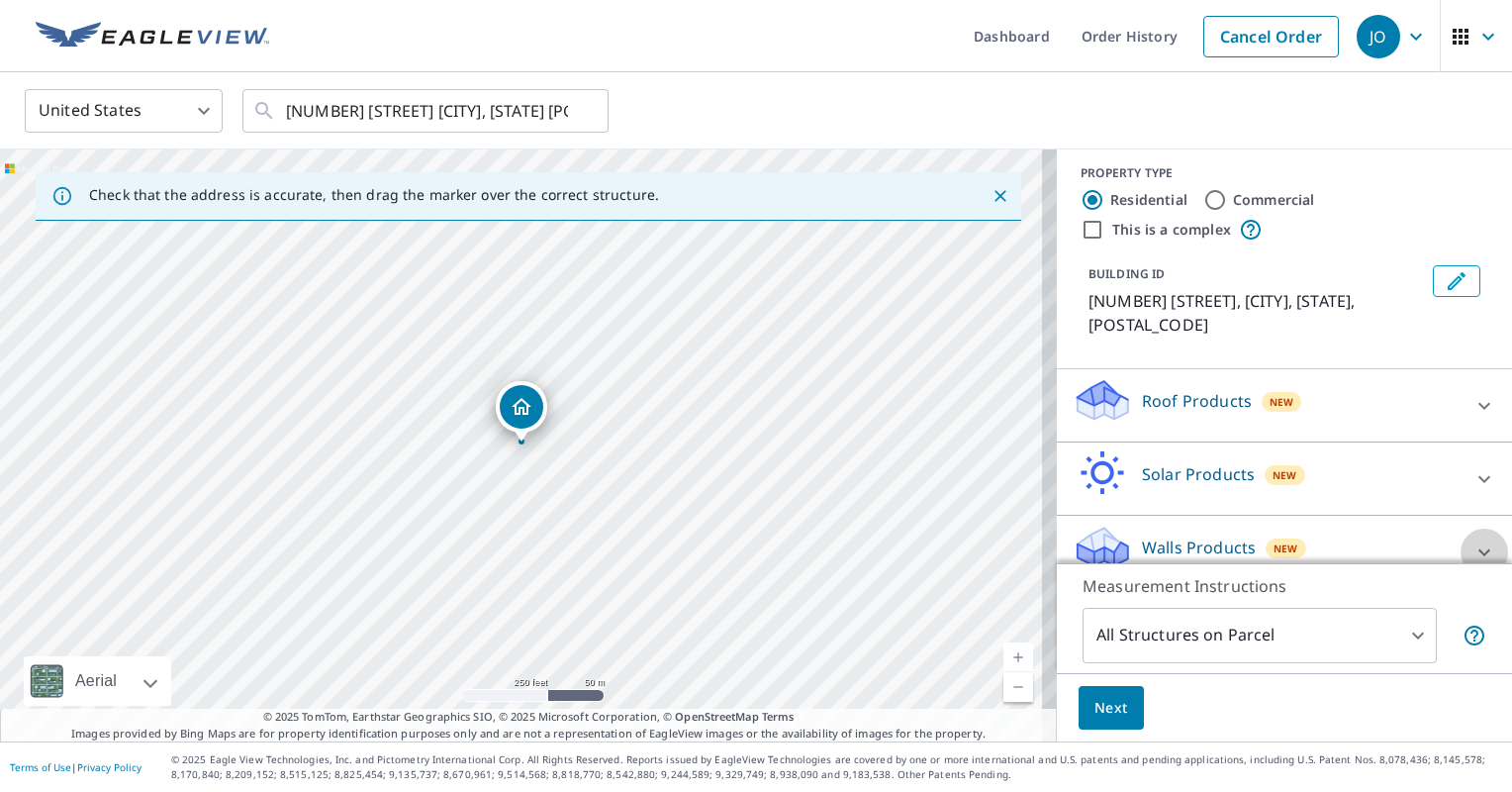 click 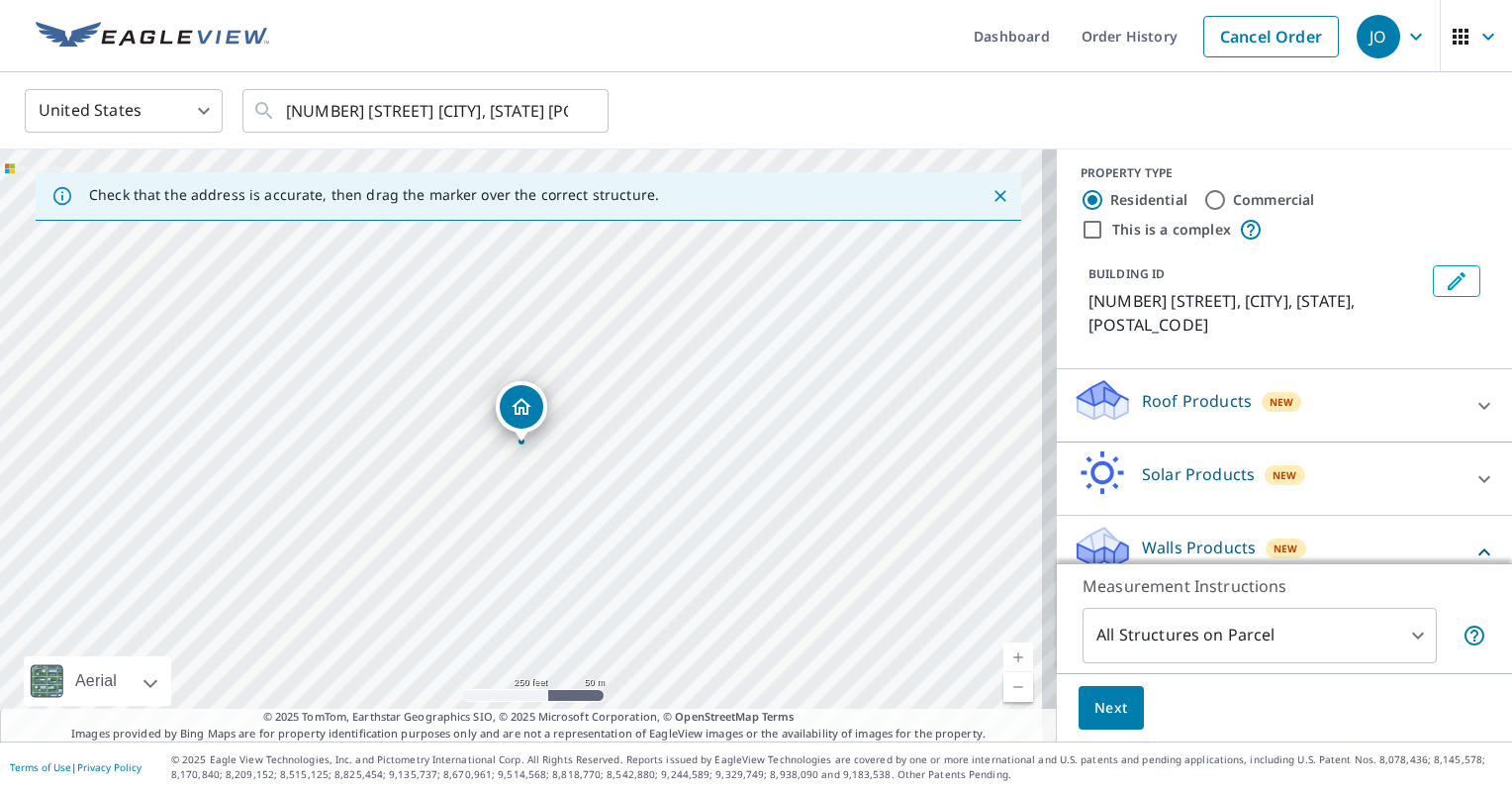 scroll, scrollTop: 65, scrollLeft: 0, axis: vertical 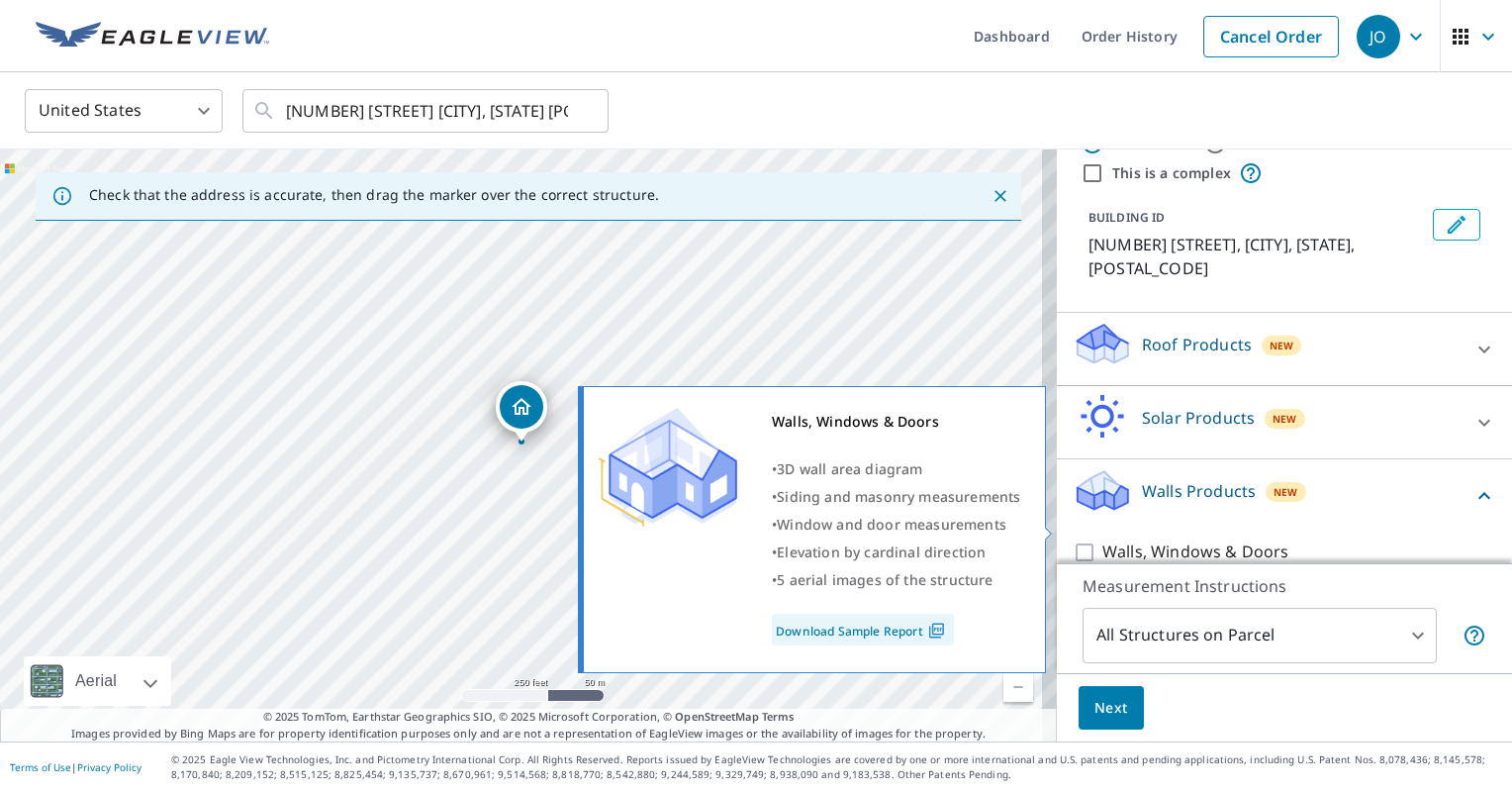 click on "Walls, Windows & Doors" at bounding box center (1087, 552) 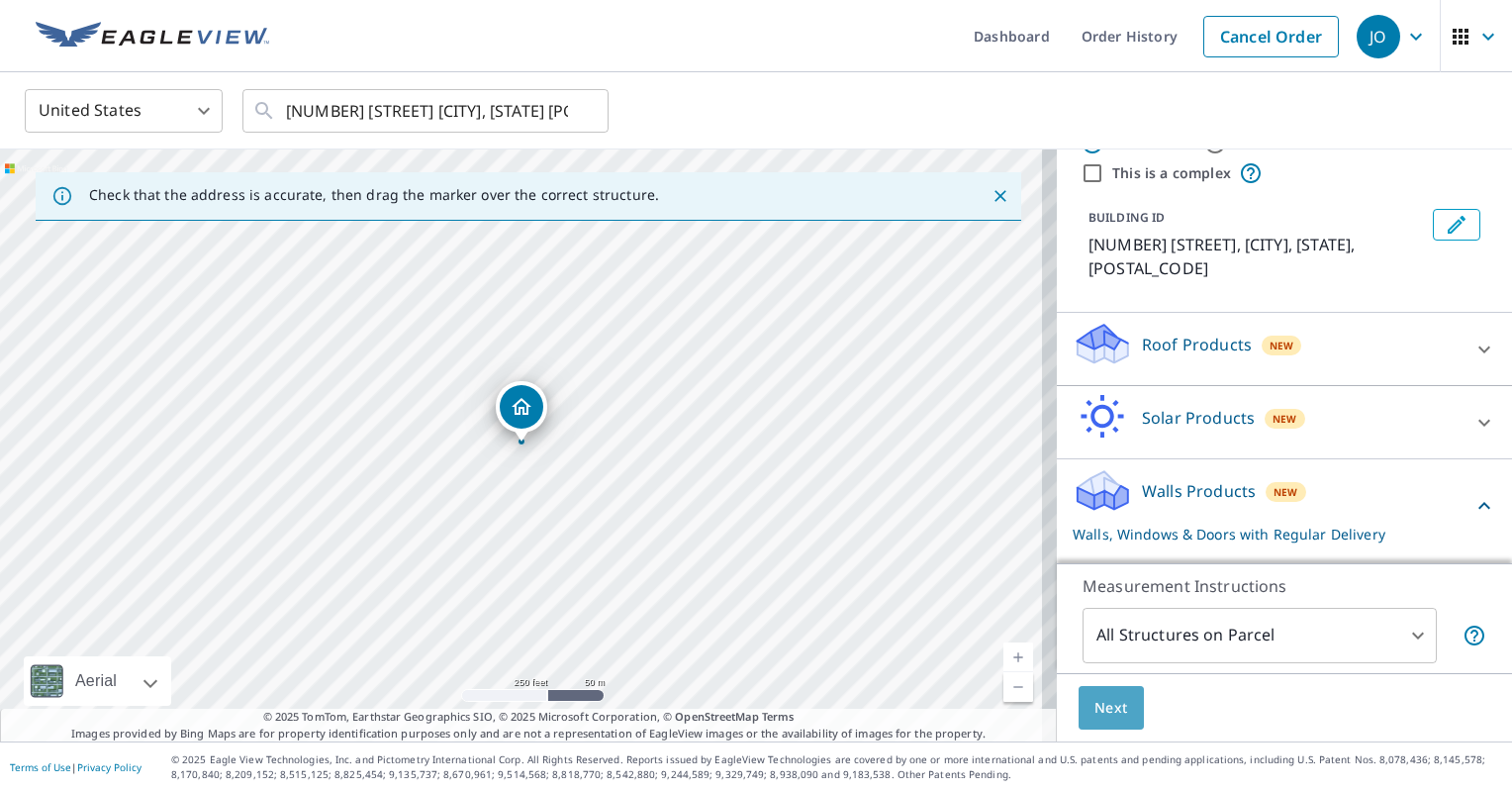 click on "Next" at bounding box center [1111, 708] 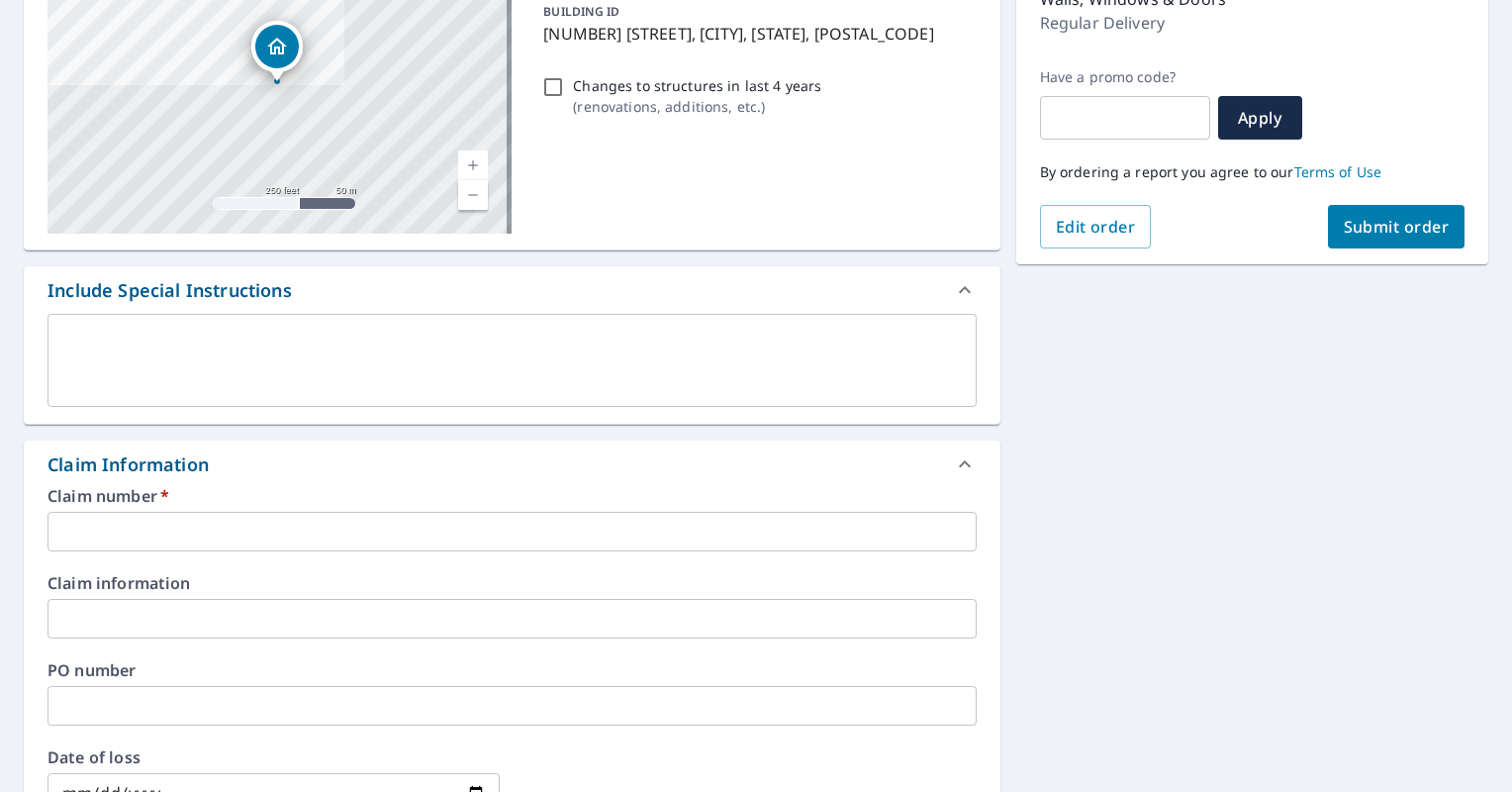 scroll, scrollTop: 483, scrollLeft: 0, axis: vertical 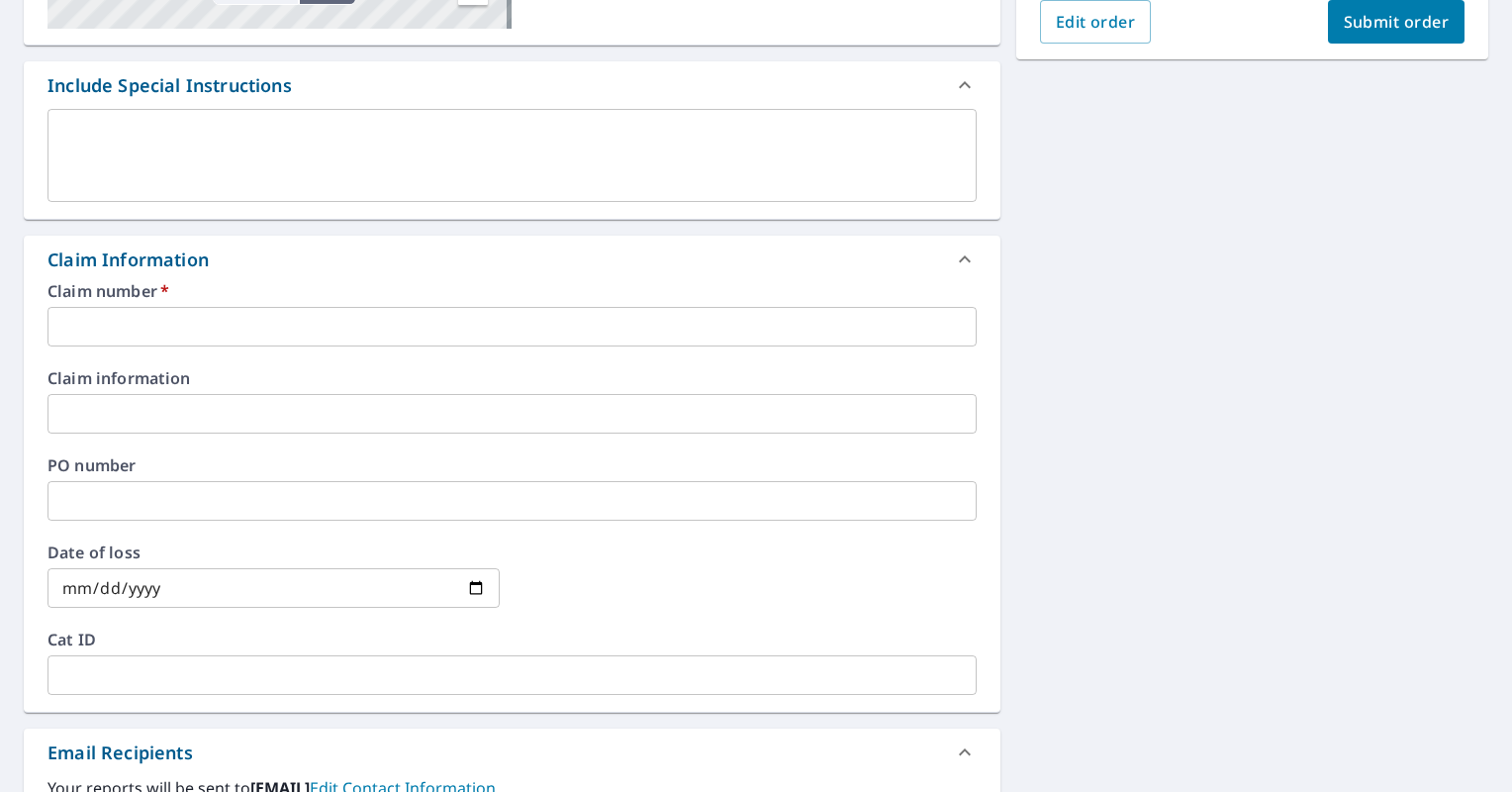 click at bounding box center (512, 327) 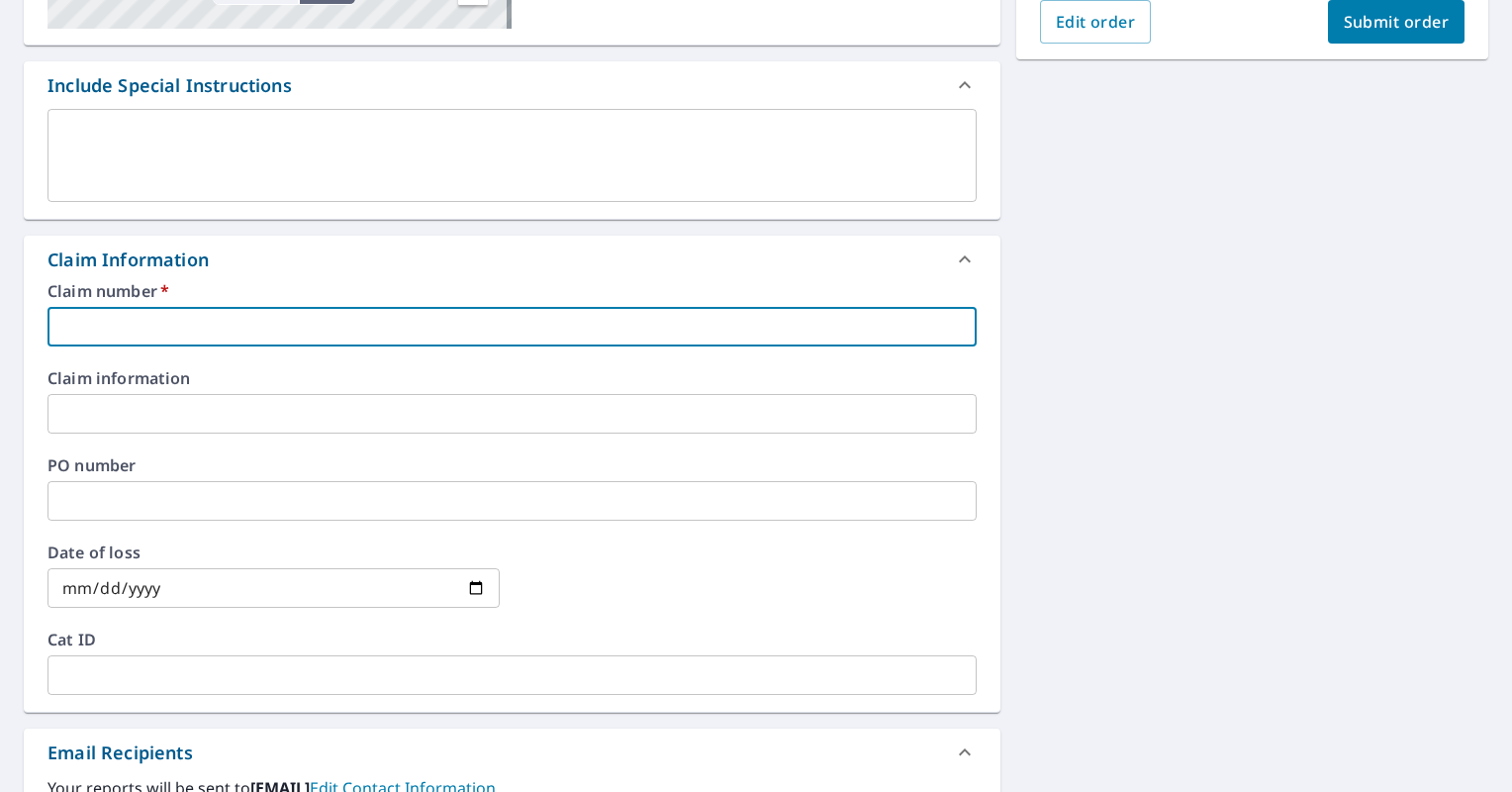 paste on "[PHONE]" 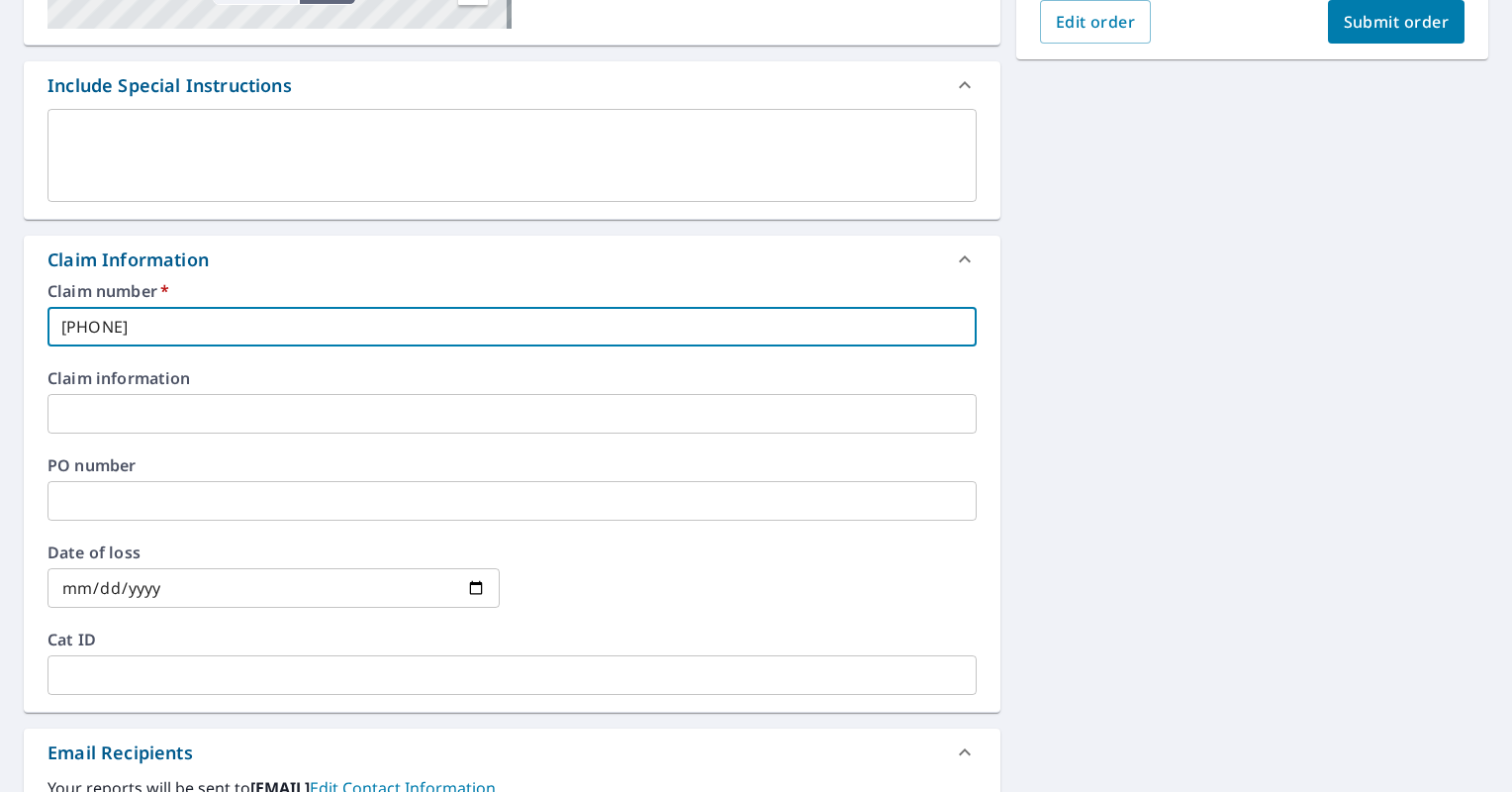 type on "[PHONE]" 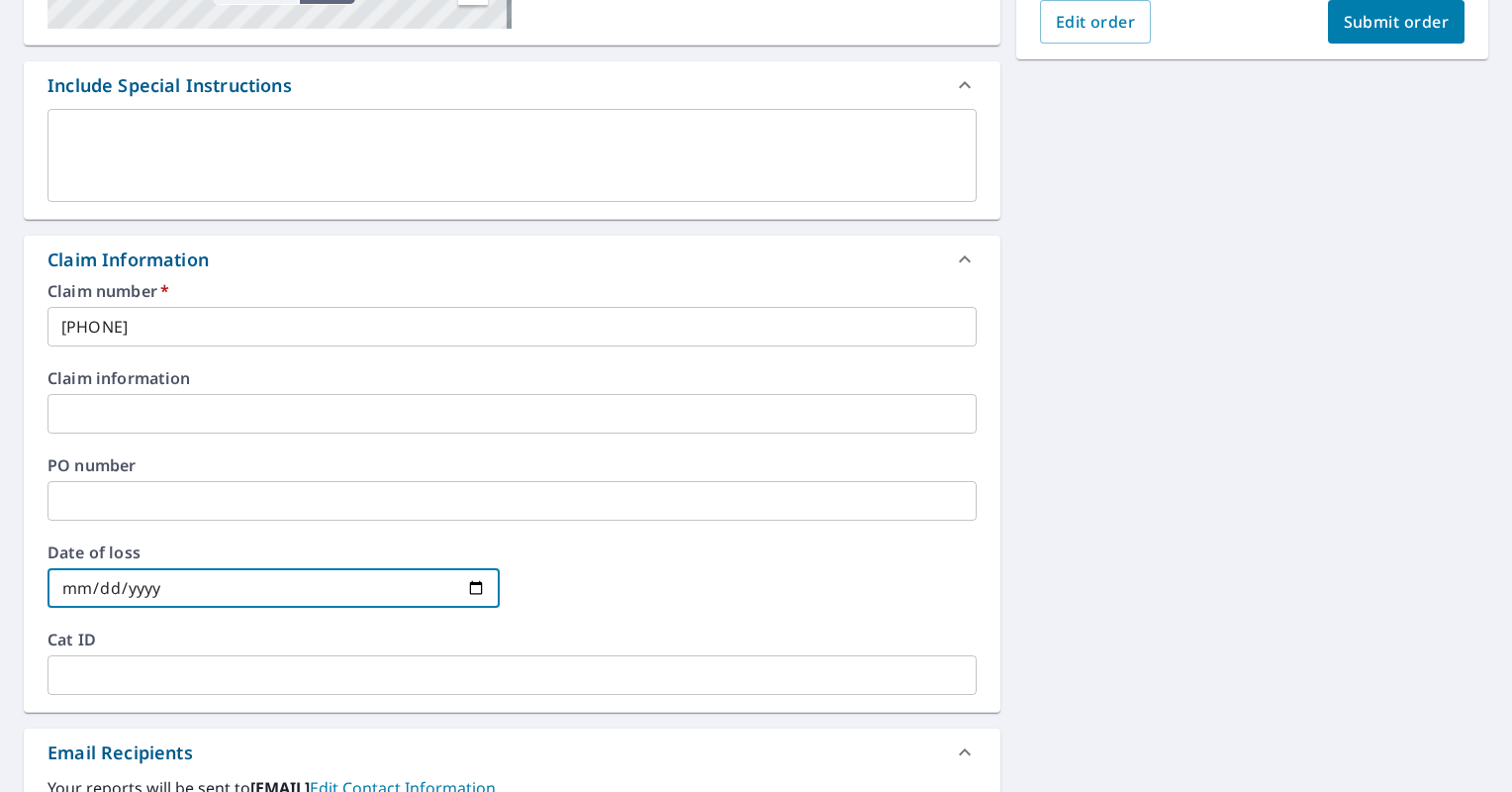 type on "[DATE]" 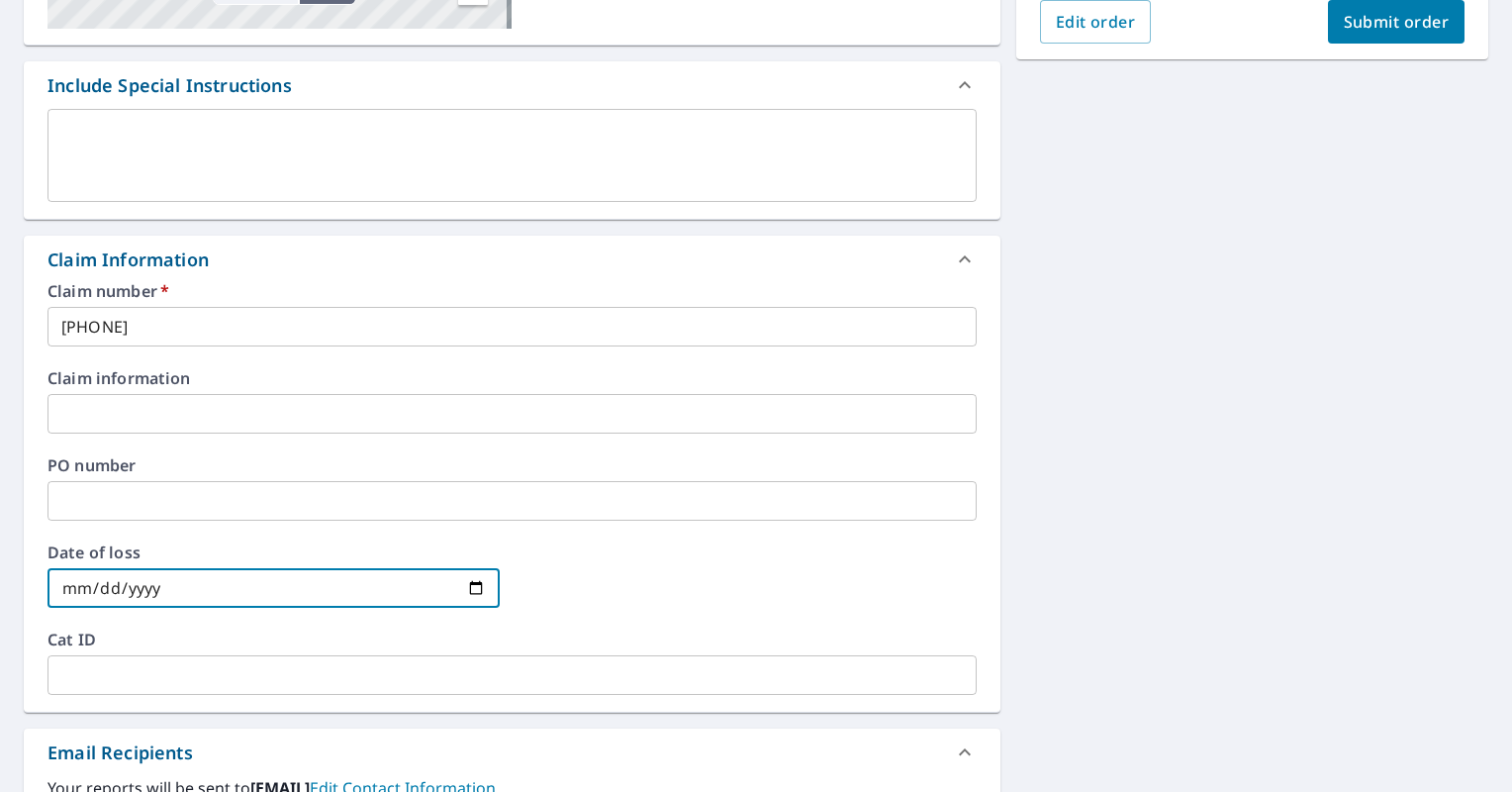 click at bounding box center [512, 675] 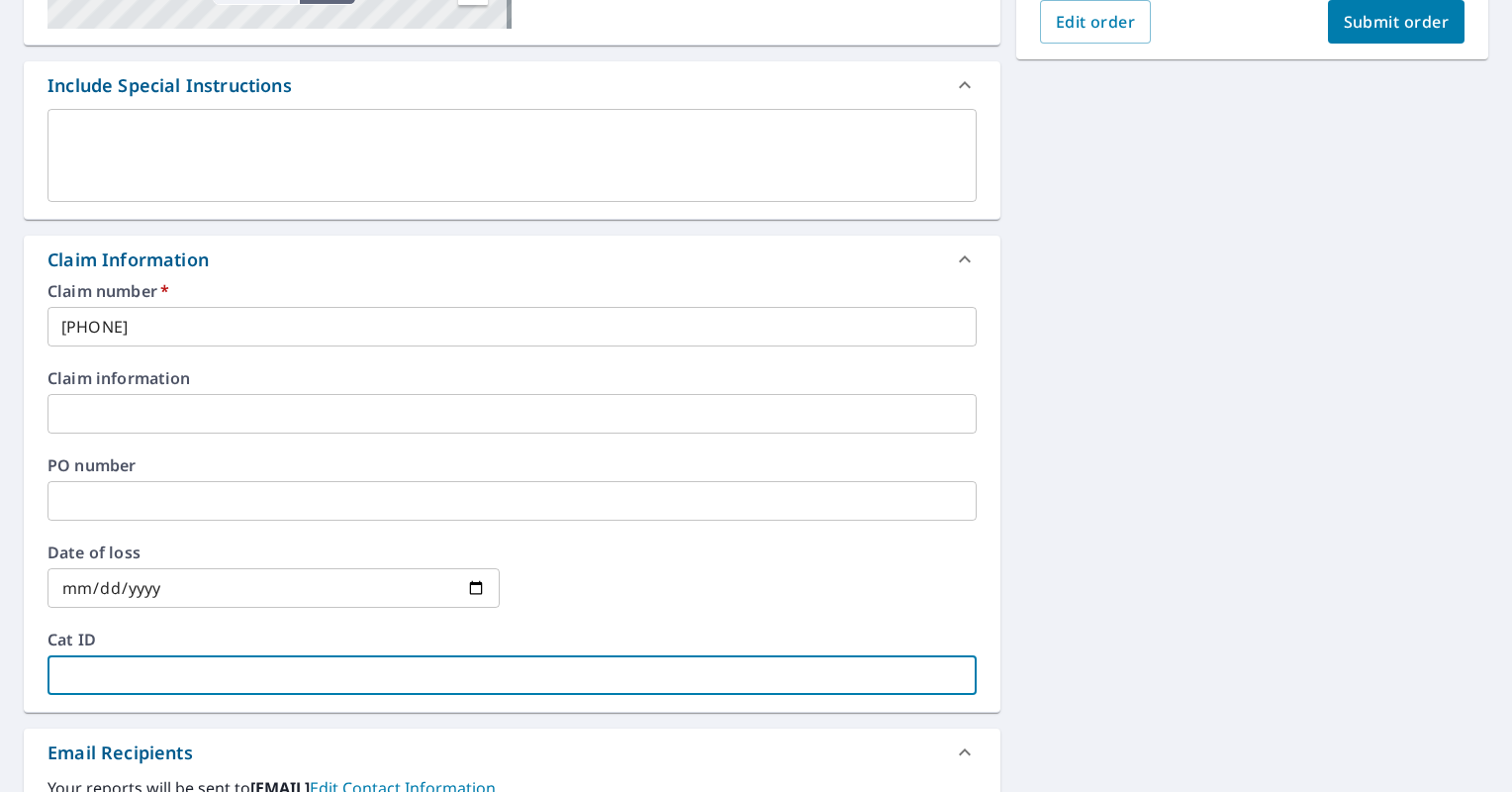 paste on "[LICENSE_NUMBER]" 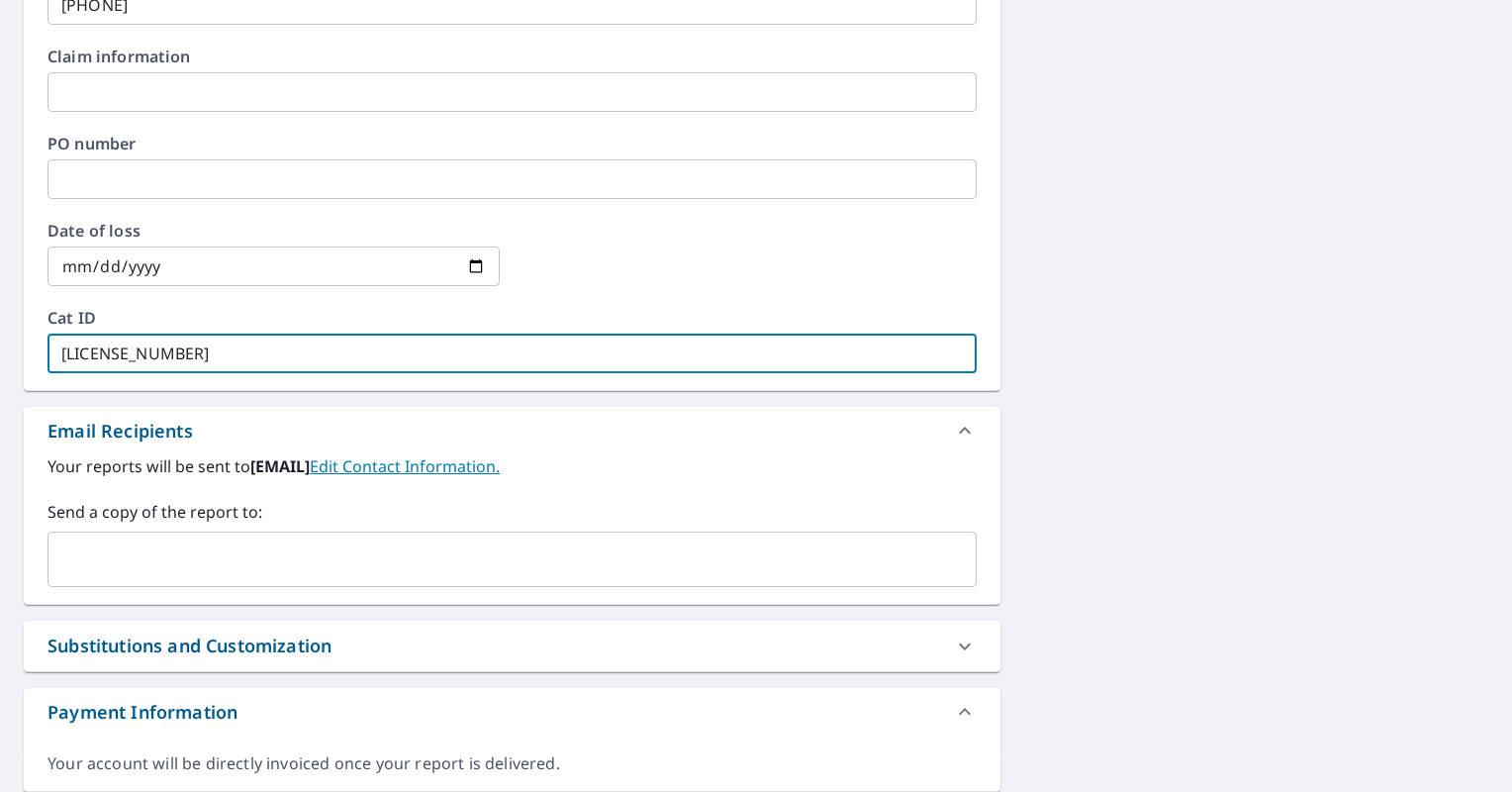 scroll, scrollTop: 807, scrollLeft: 0, axis: vertical 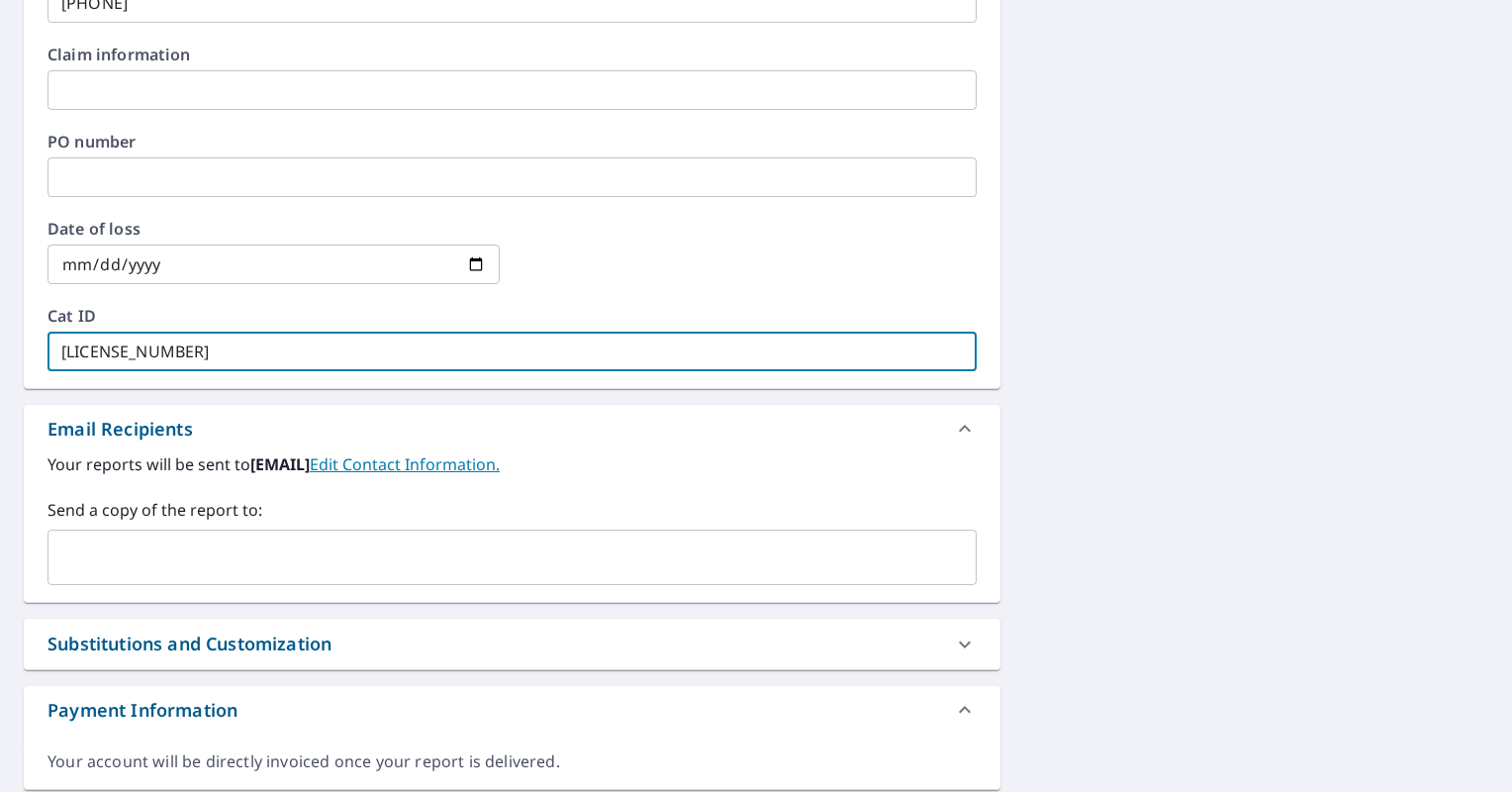 type on "[LICENSE_NUMBER]" 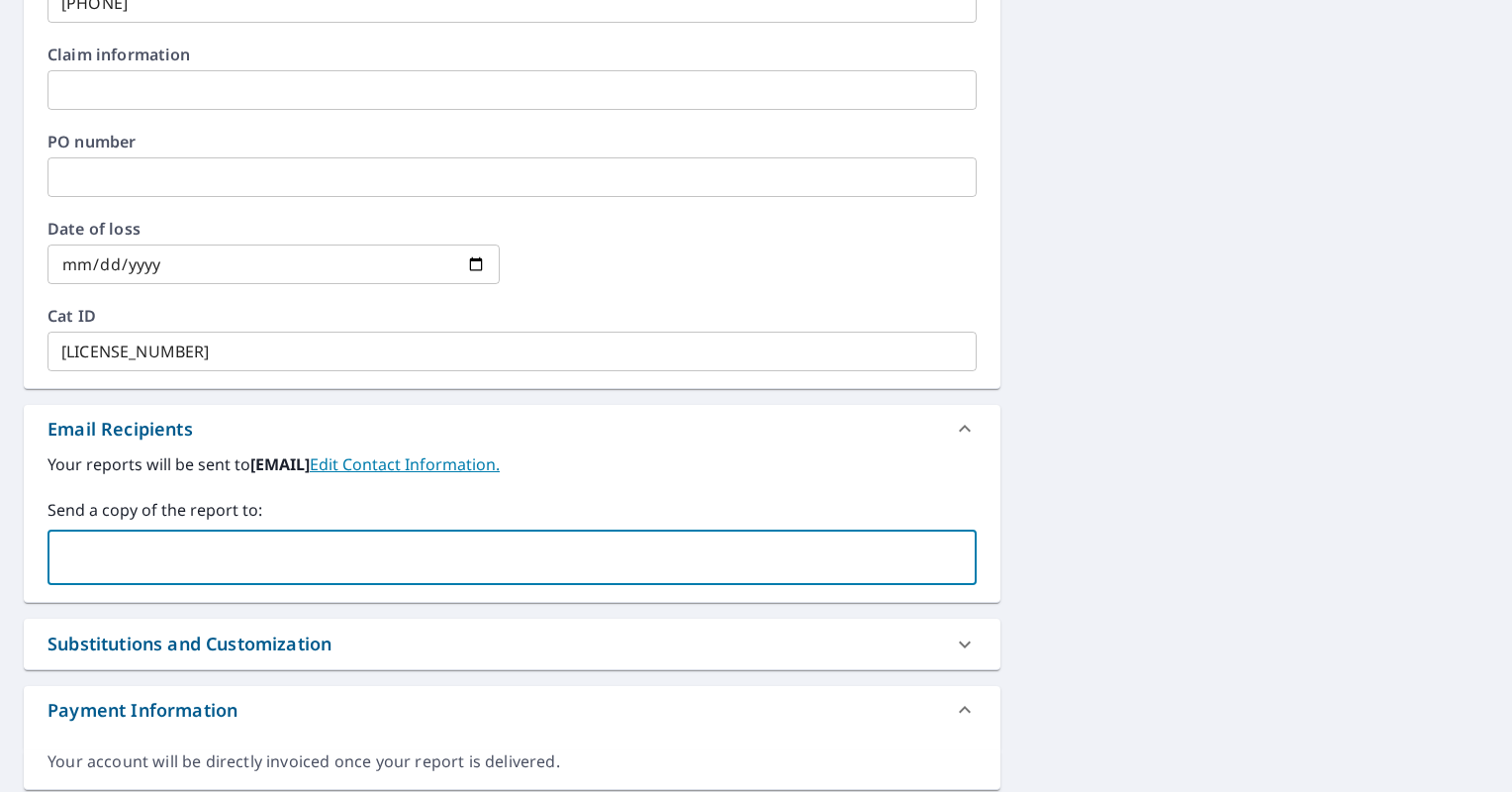 click at bounding box center [497, 557] 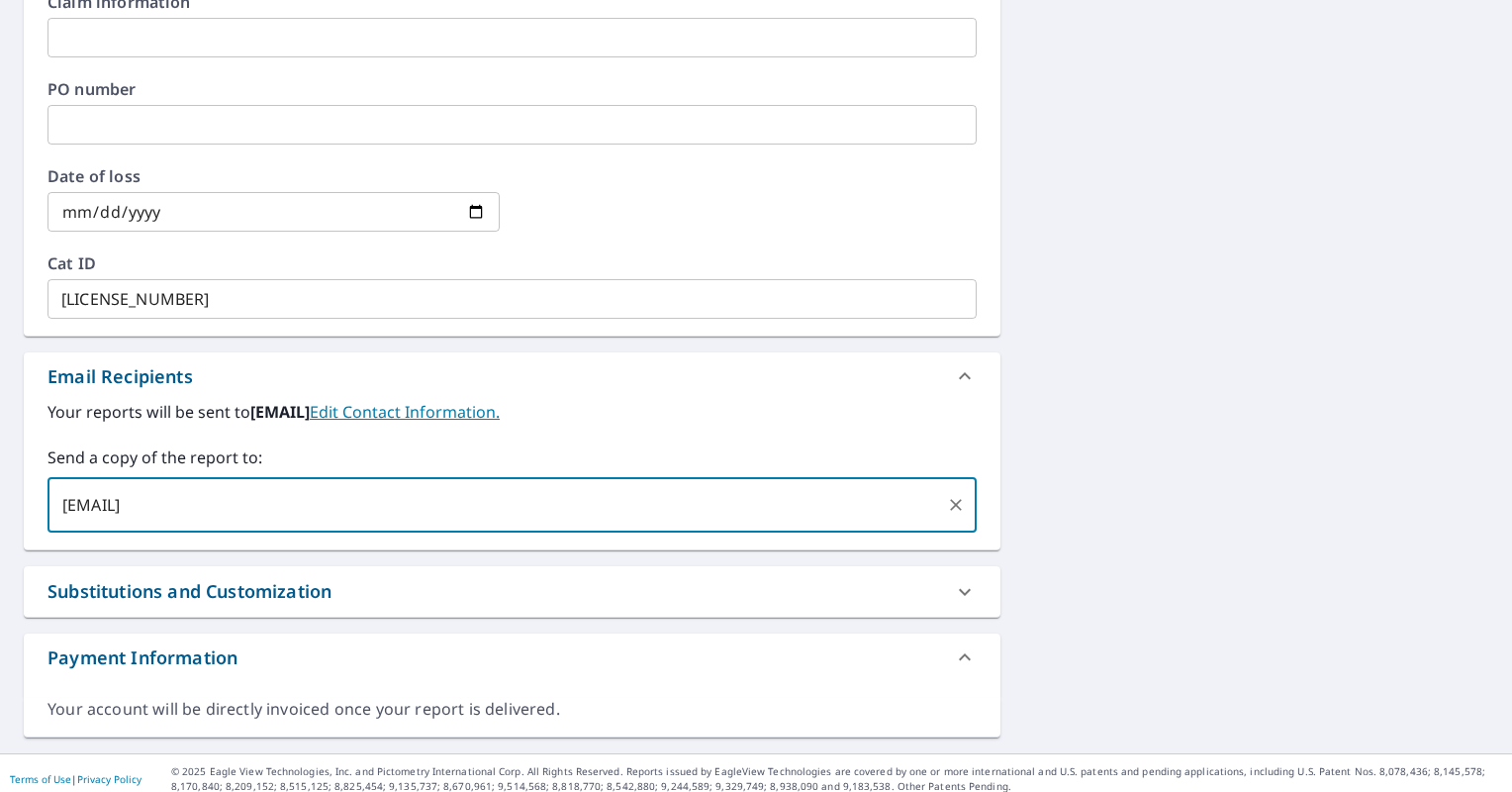scroll, scrollTop: 869, scrollLeft: 0, axis: vertical 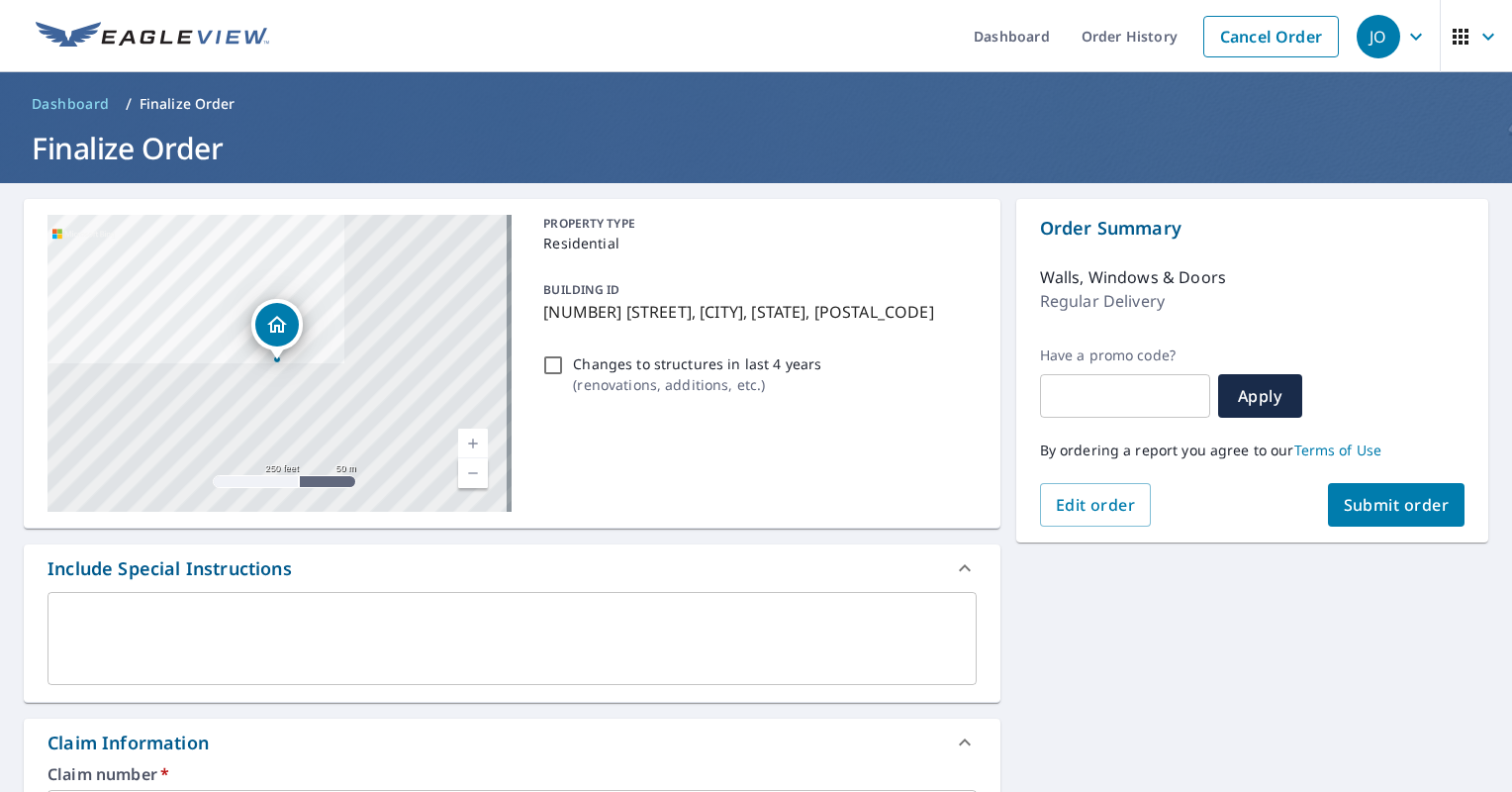 type on "[EMAIL]" 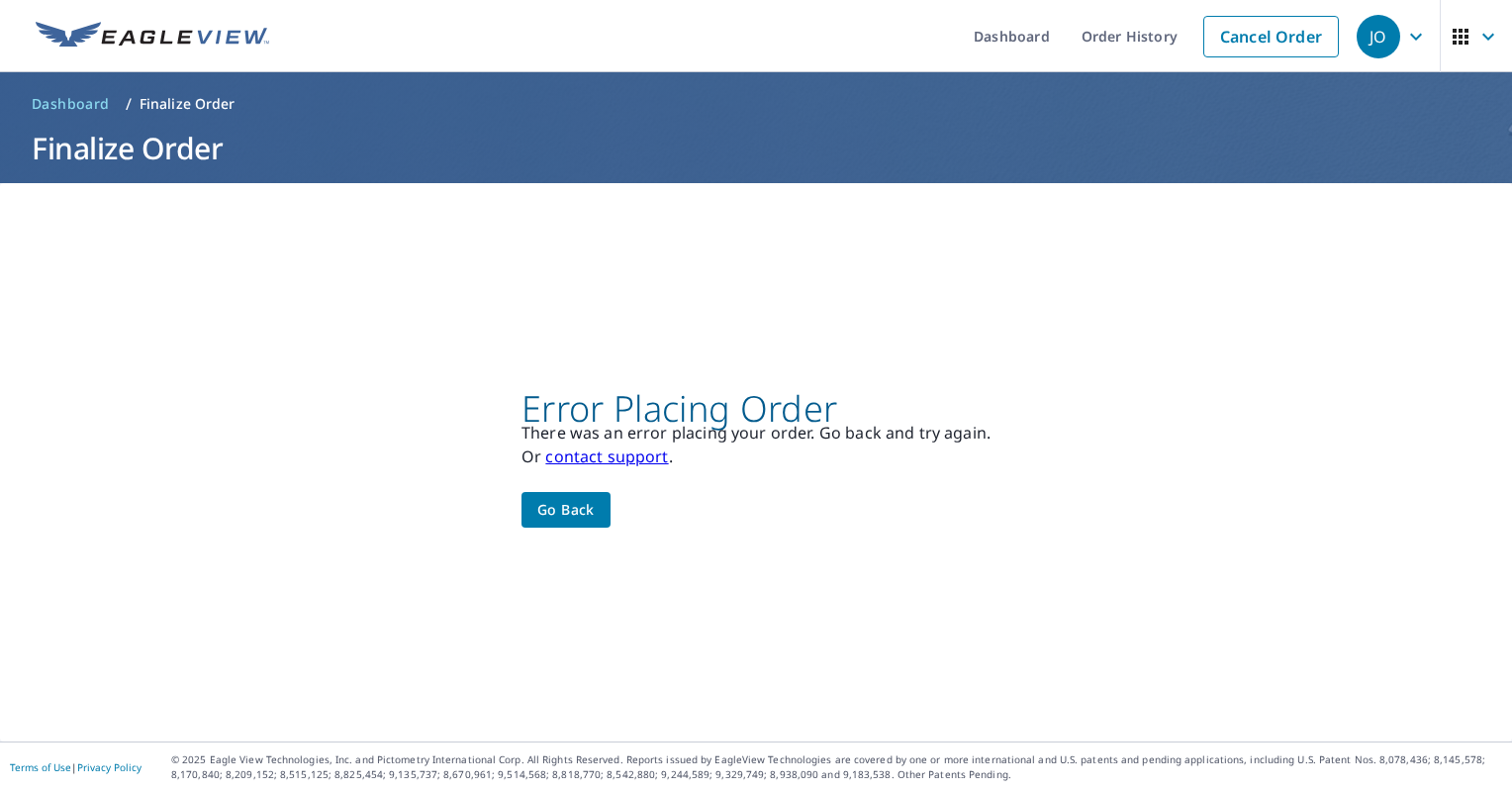 click on "Go back" at bounding box center (566, 510) 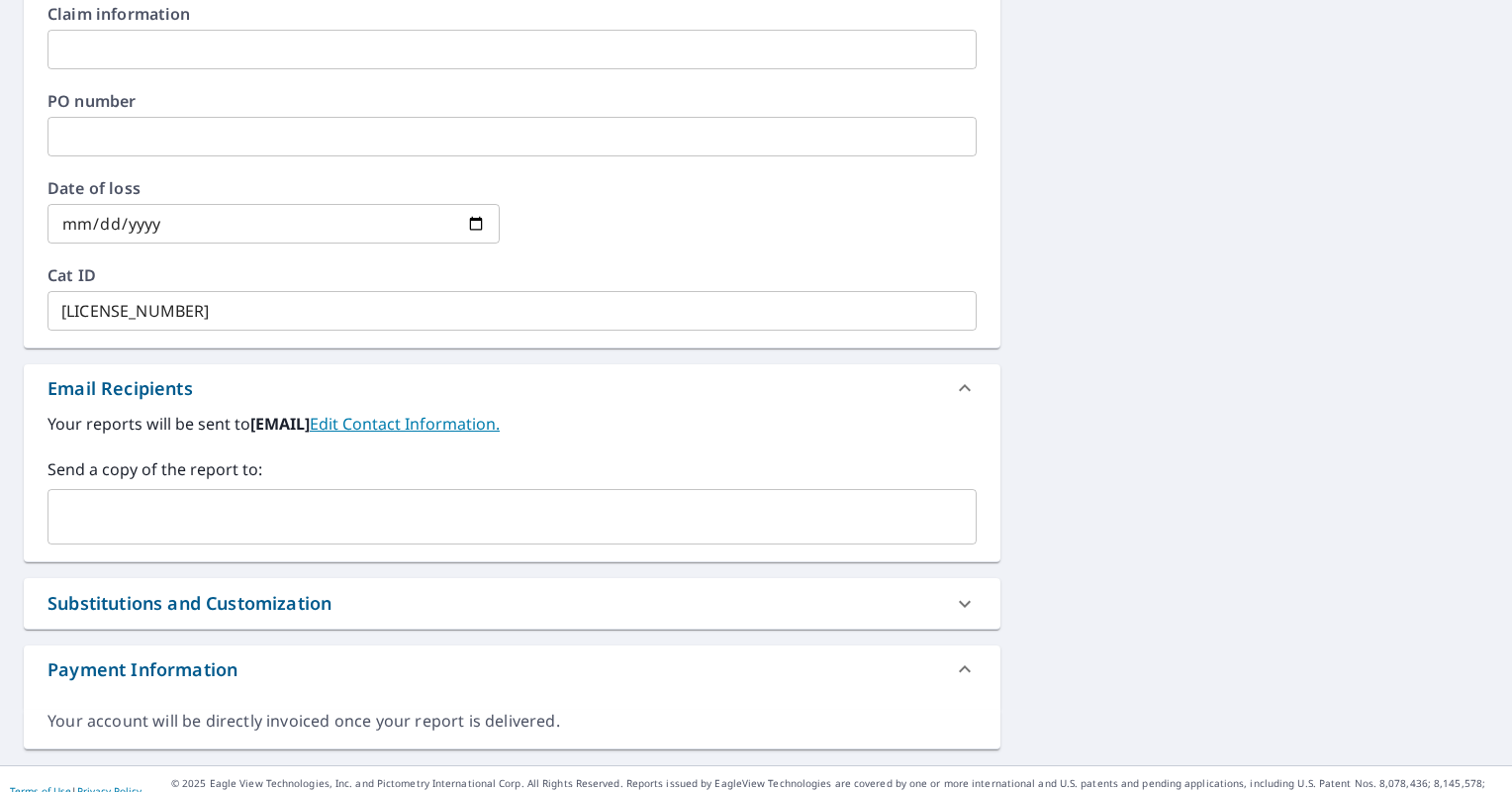 scroll, scrollTop: 869, scrollLeft: 0, axis: vertical 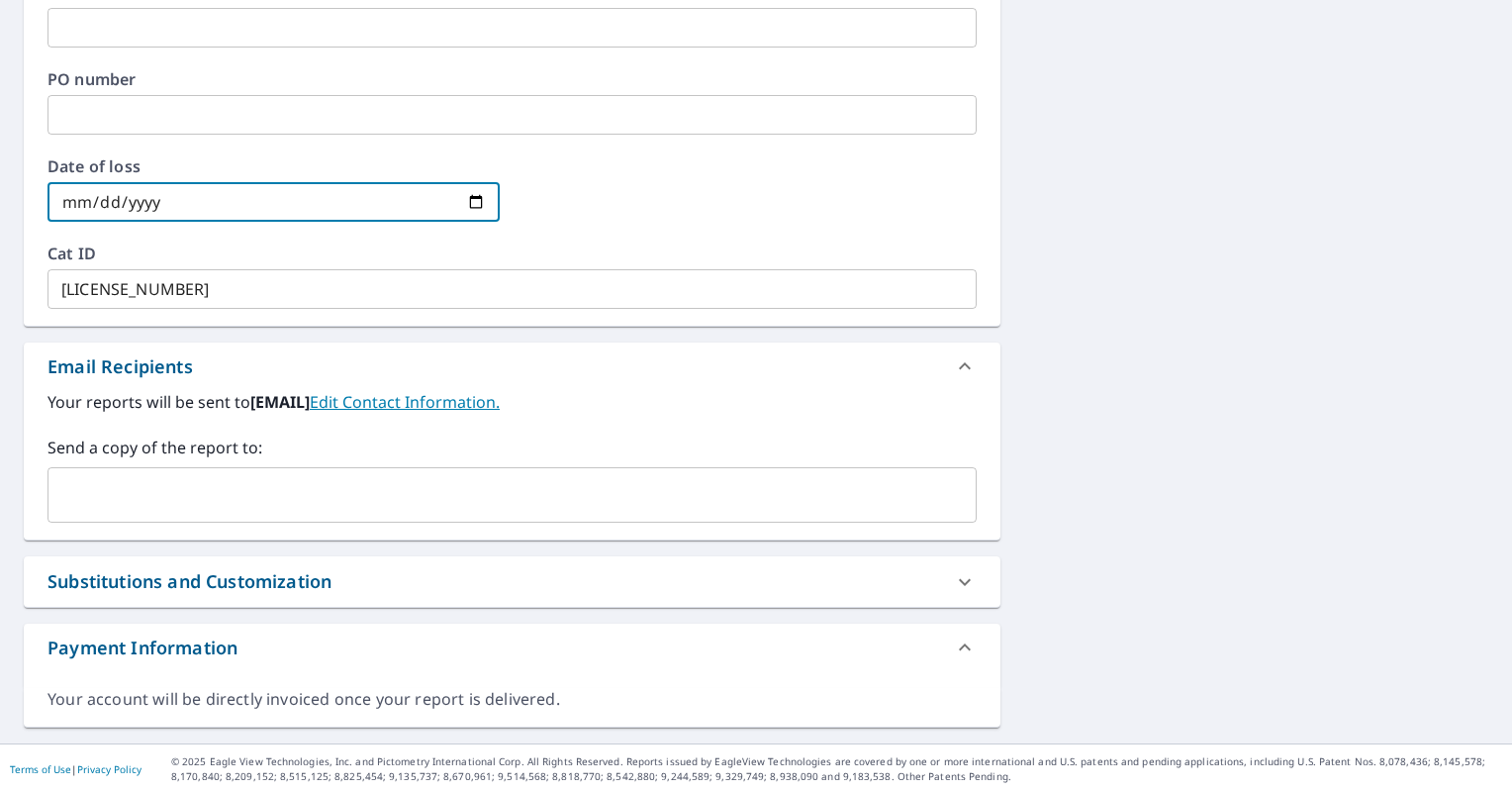 click on "[DATE]" at bounding box center (273, 202) 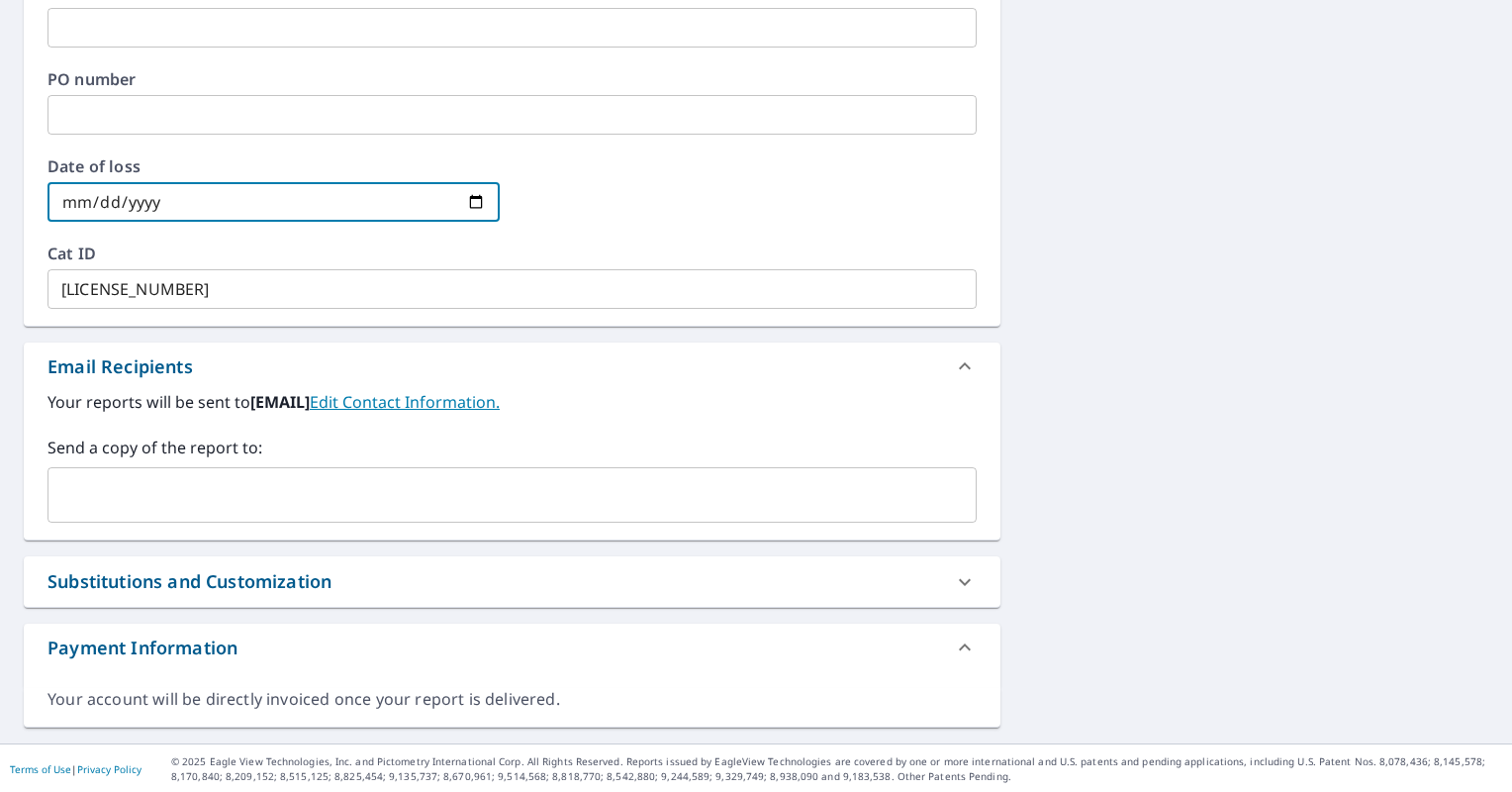 type on "[DATE]" 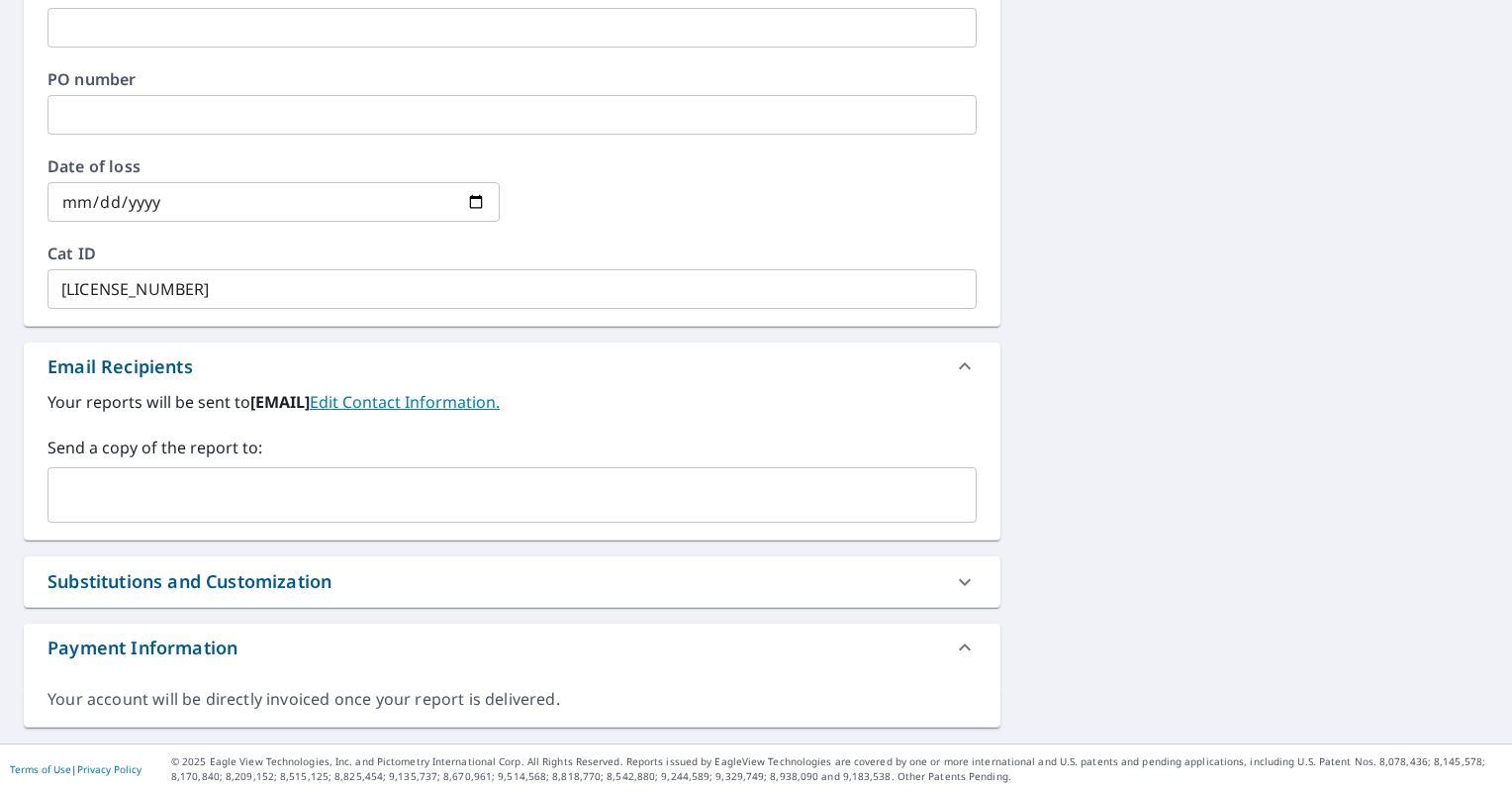 click at bounding box center [749, 202] 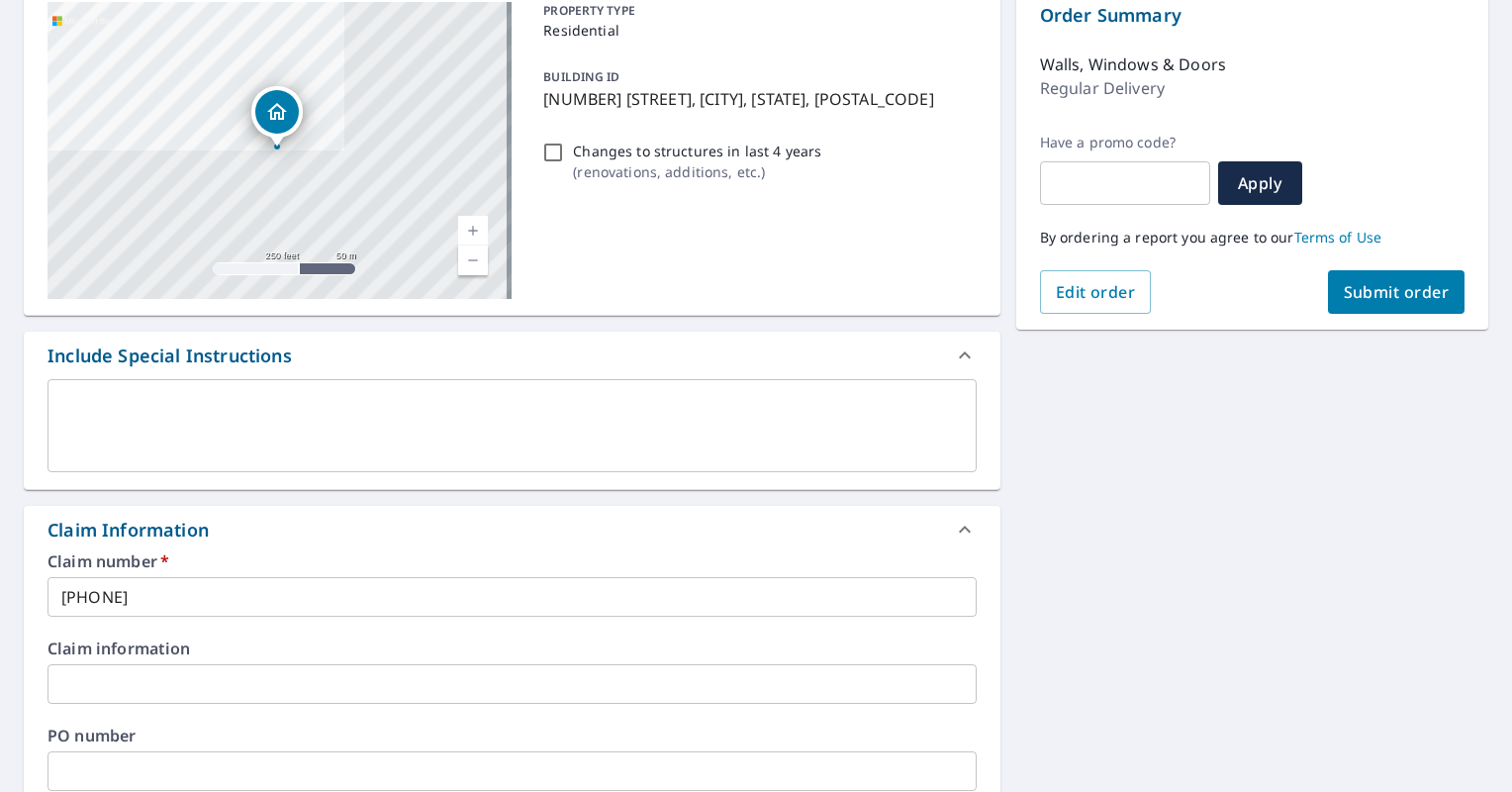 scroll, scrollTop: 238, scrollLeft: 0, axis: vertical 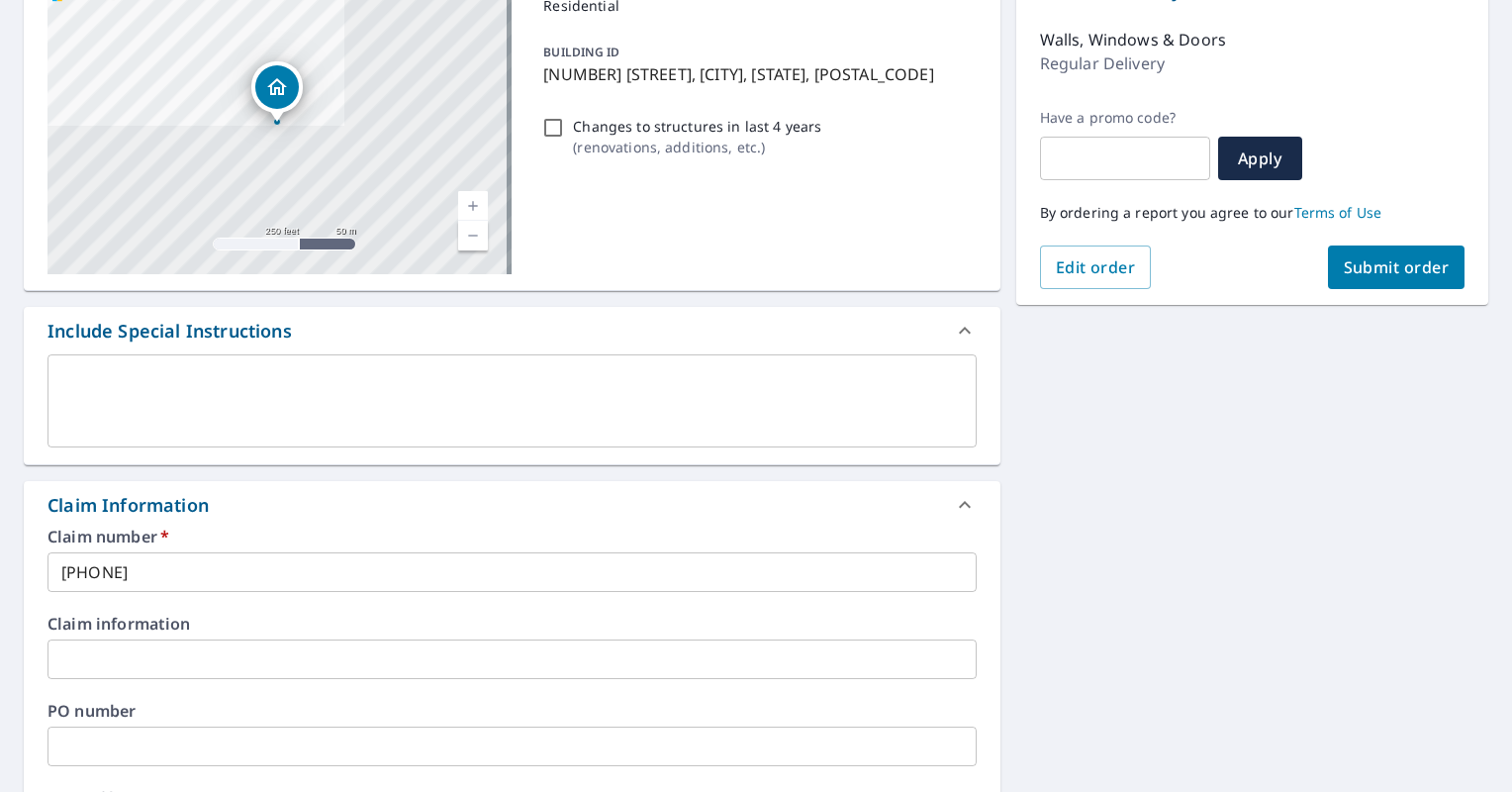 click on "Submit order" at bounding box center [1396, 267] 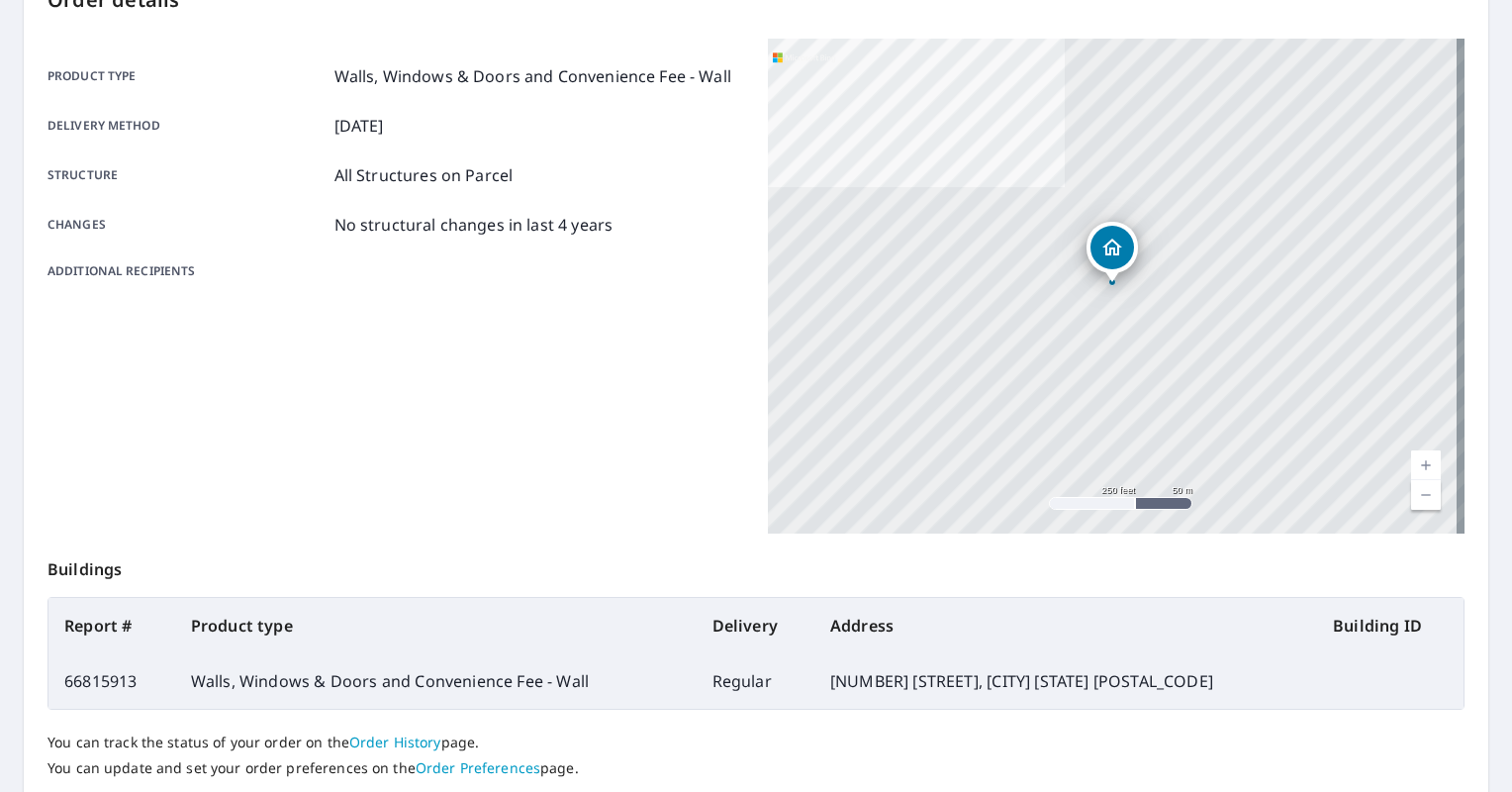 scroll, scrollTop: 0, scrollLeft: 0, axis: both 